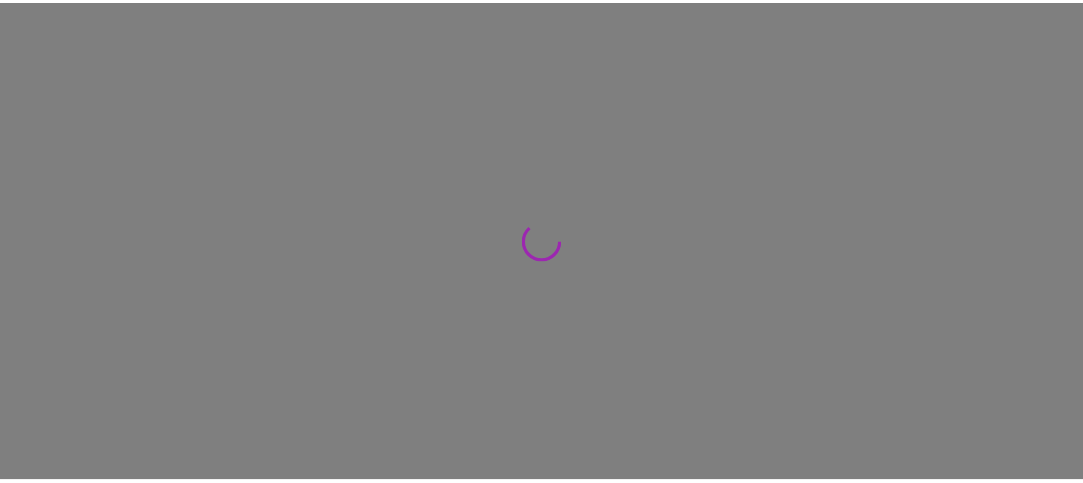 scroll, scrollTop: 0, scrollLeft: 0, axis: both 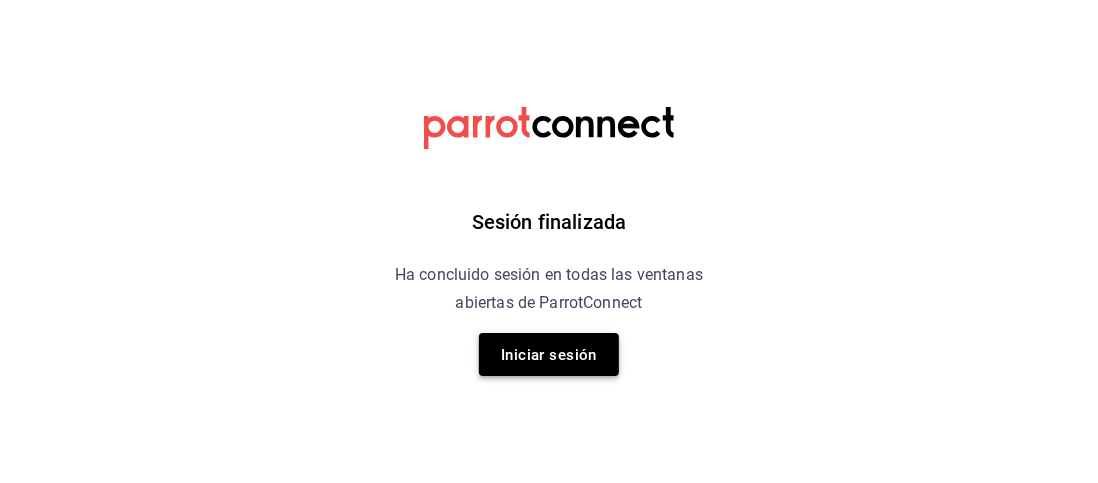 click on "Iniciar sesión" at bounding box center (549, 354) 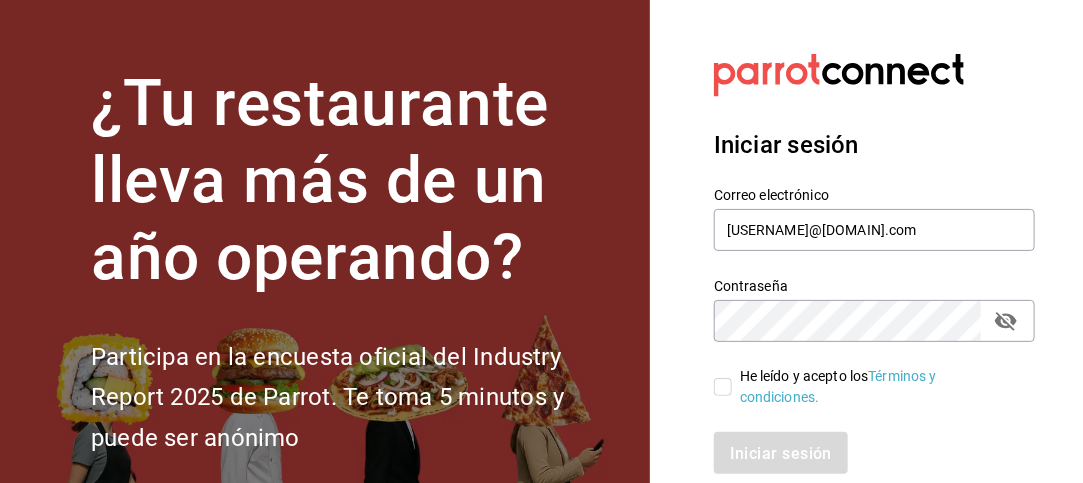 click on "He leído y acepto los  Términos y condiciones." at bounding box center (723, 387) 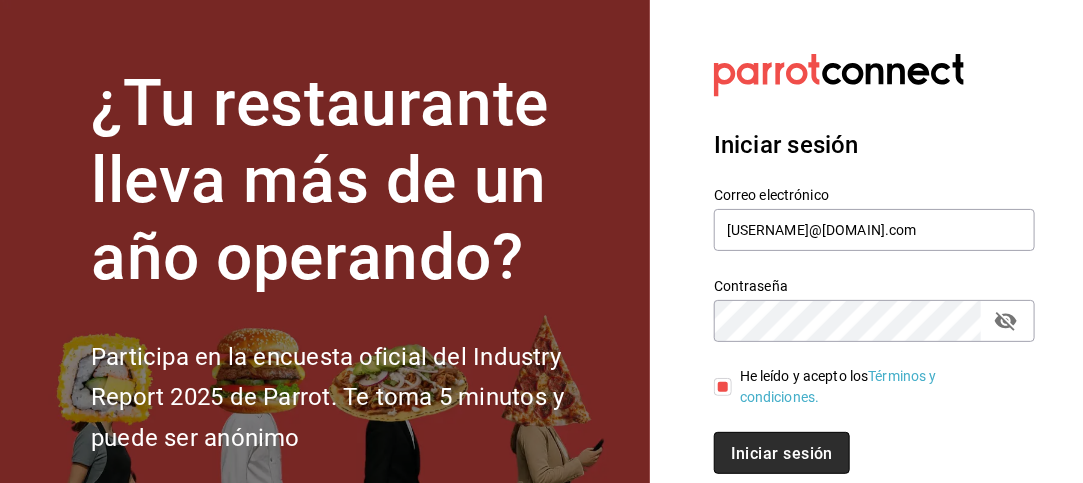 click on "Iniciar sesión" at bounding box center (782, 452) 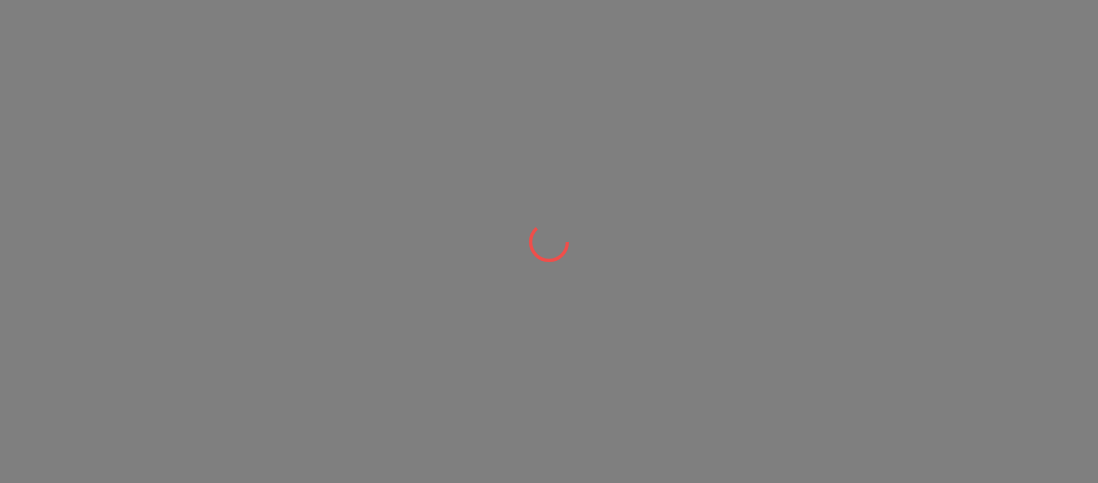 scroll, scrollTop: 0, scrollLeft: 0, axis: both 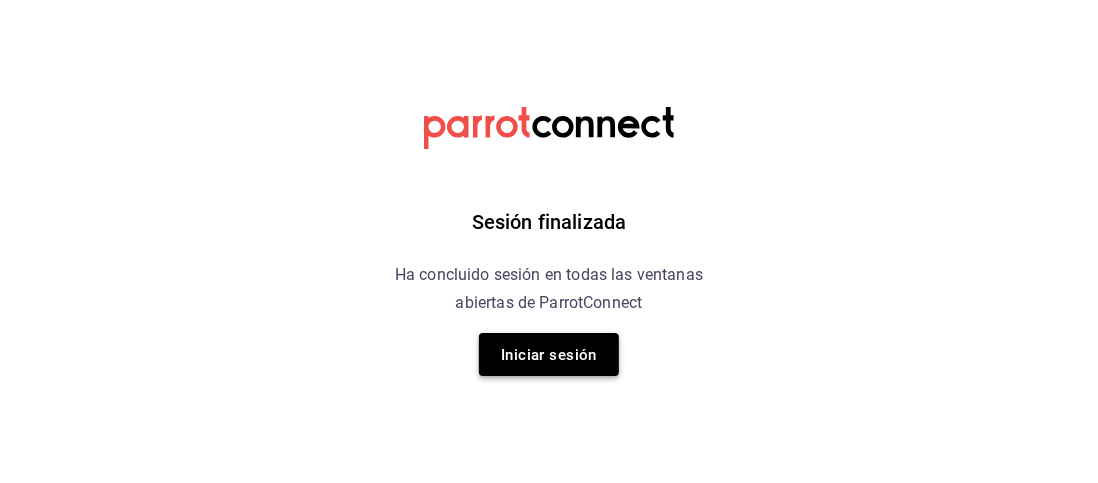 click on "Iniciar sesión" at bounding box center [549, 355] 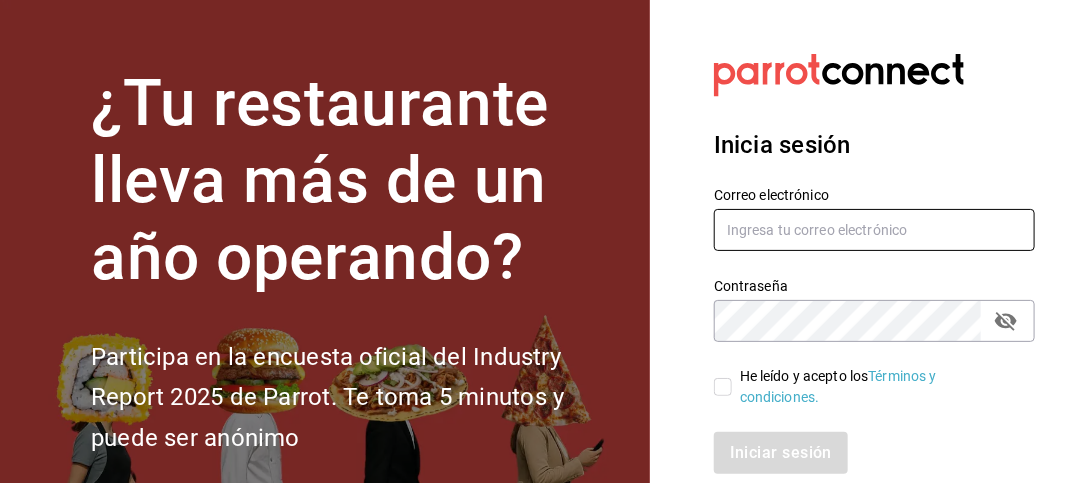 type on "[USERNAME]@[DOMAIN].com" 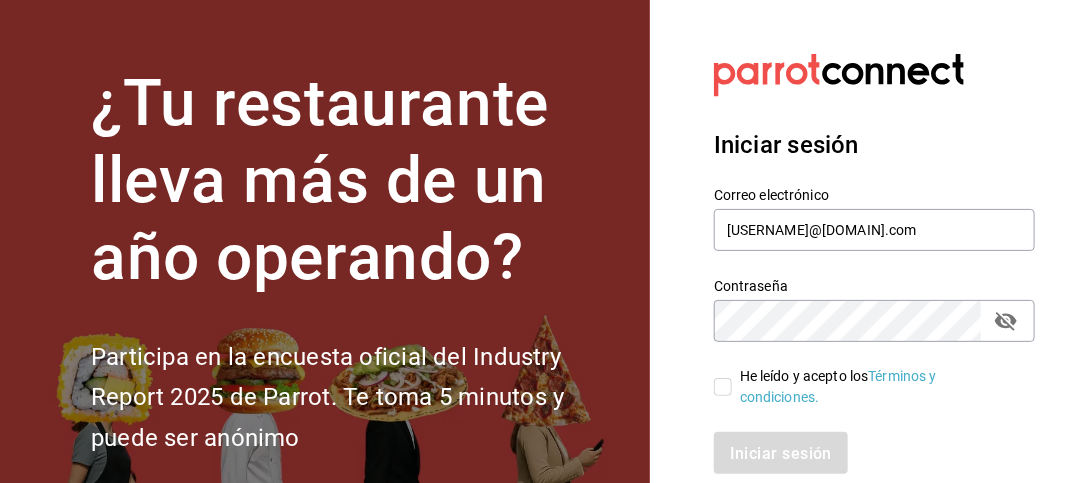 click on "He leído y acepto los  Términos y condiciones." at bounding box center (723, 387) 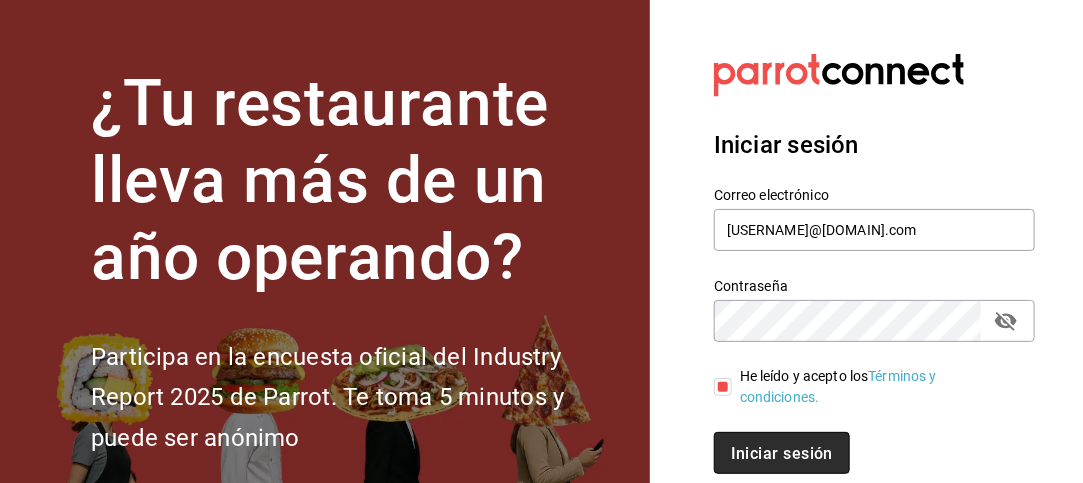 click on "Iniciar sesión" at bounding box center (782, 452) 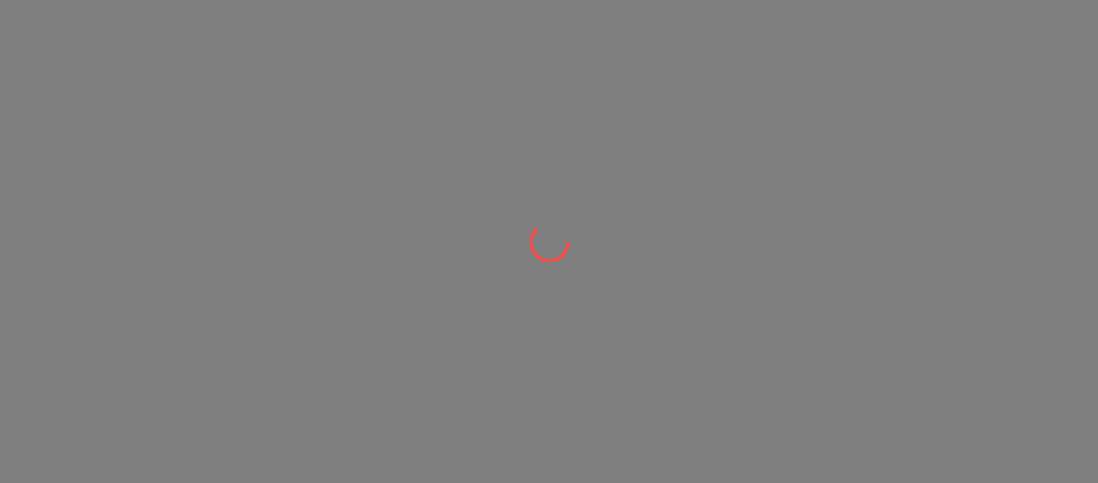 scroll, scrollTop: 0, scrollLeft: 0, axis: both 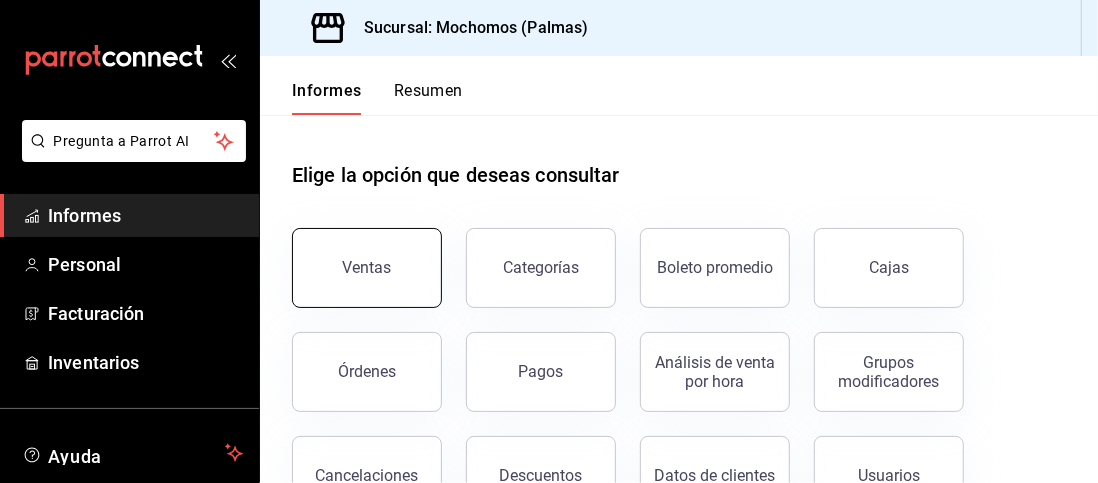 click on "Ventas" at bounding box center [367, 268] 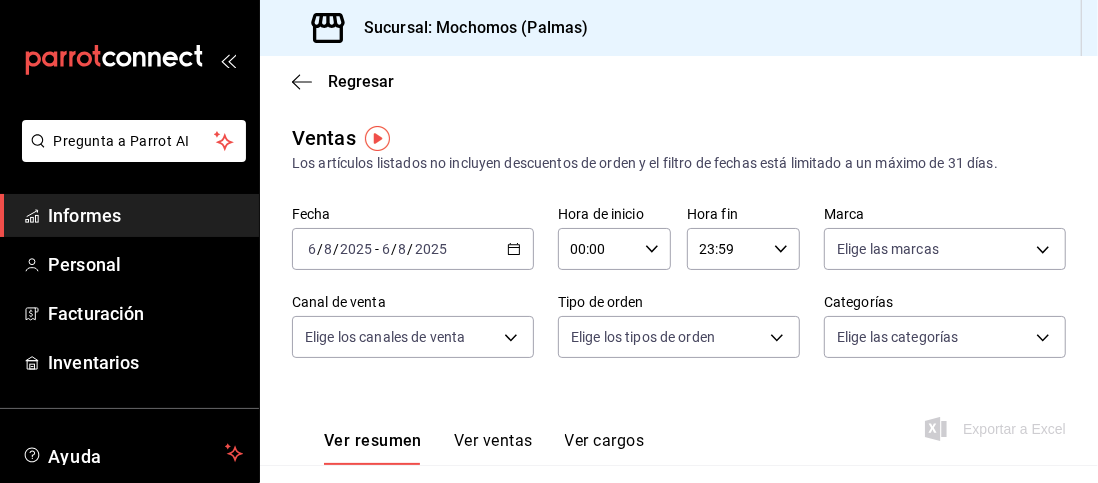 click 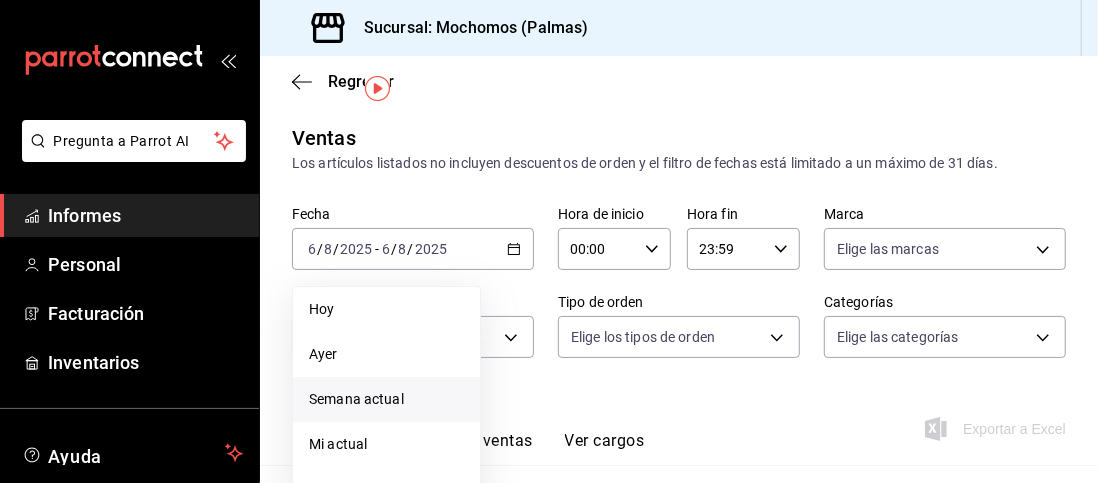 scroll, scrollTop: 113, scrollLeft: 0, axis: vertical 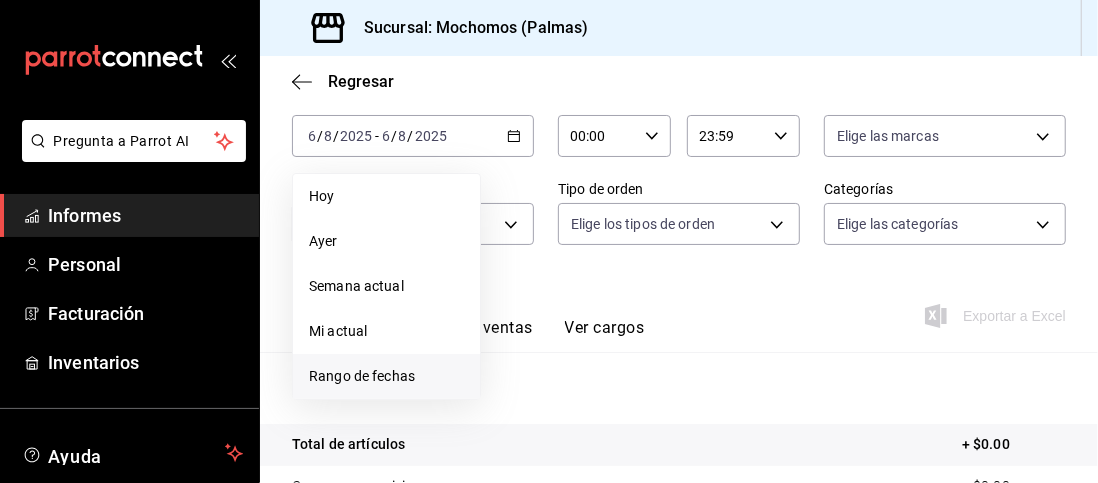 click on "Rango de fechas" at bounding box center (362, 376) 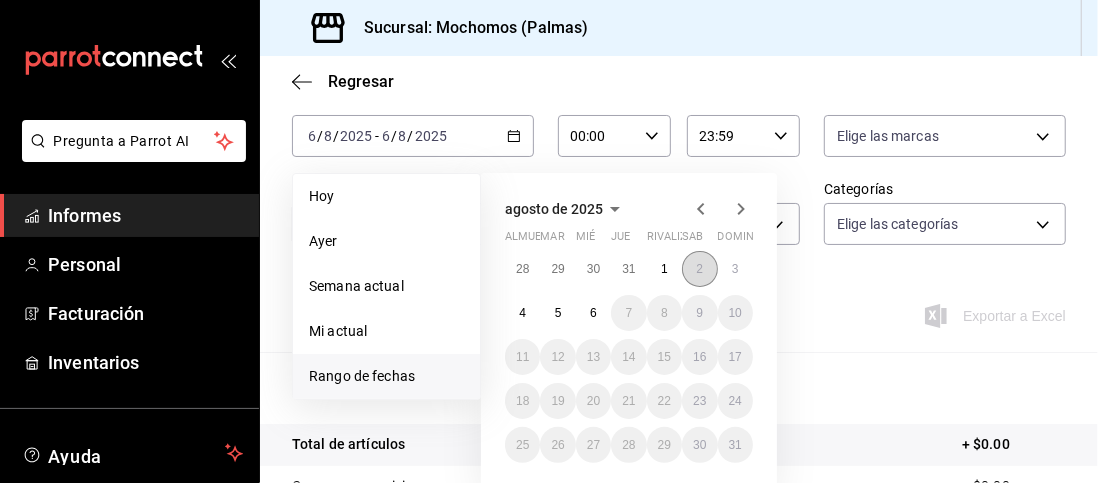 click on "2" at bounding box center (699, 269) 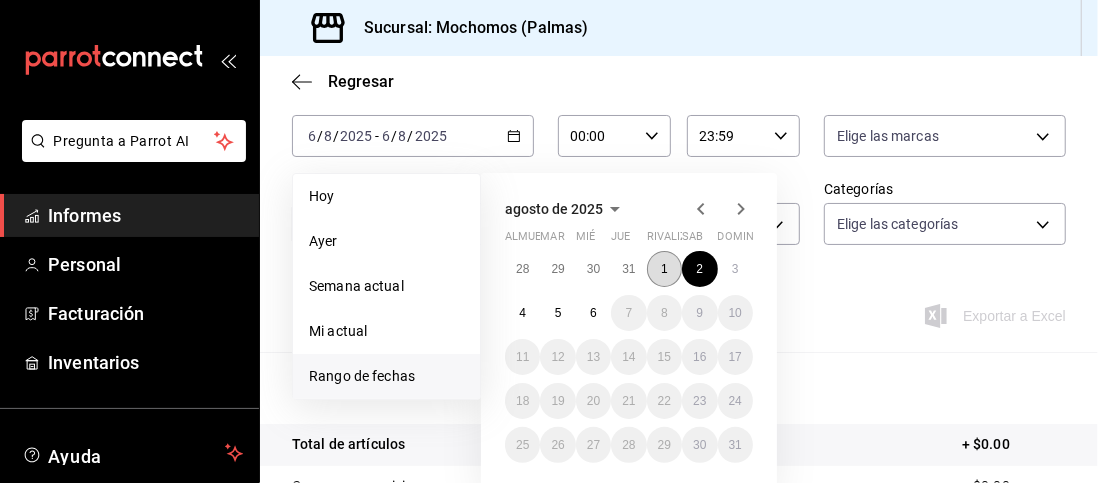 click on "1" at bounding box center [664, 269] 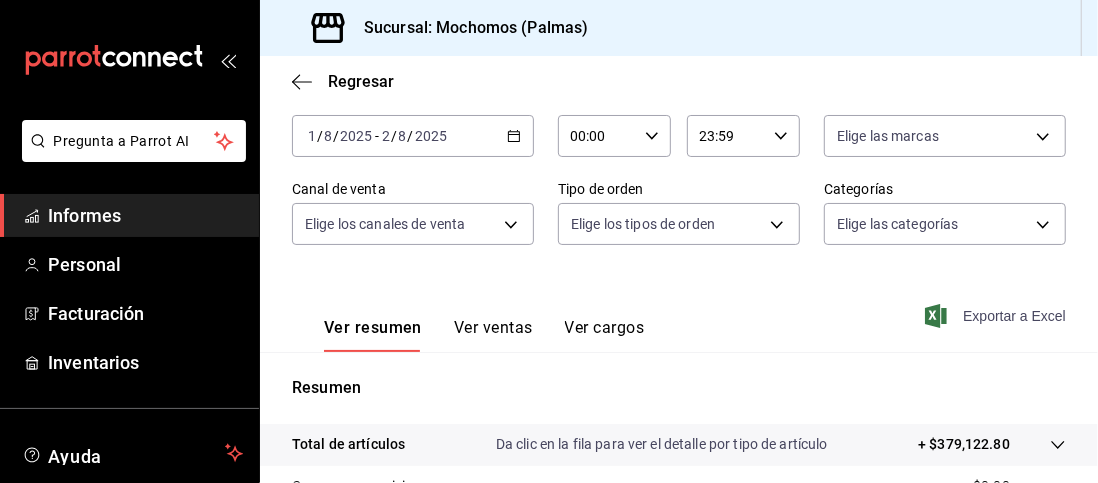 click on "Exportar a Excel" at bounding box center [1014, 316] 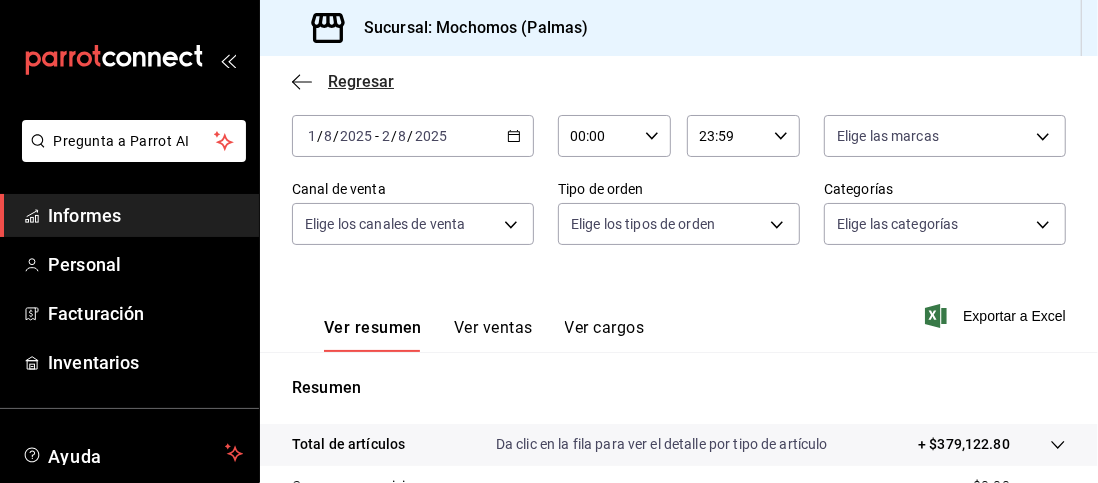 click 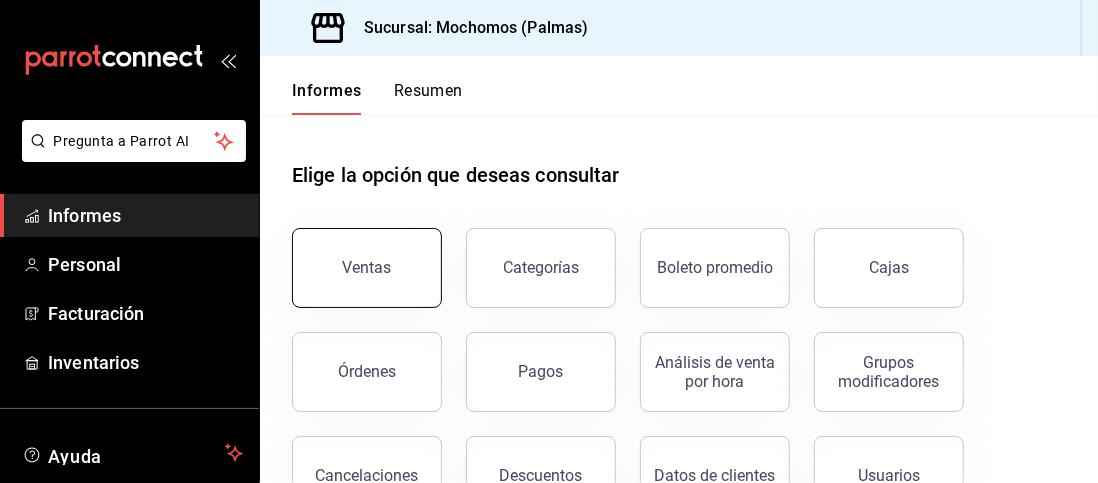 click on "Ventas" at bounding box center [367, 268] 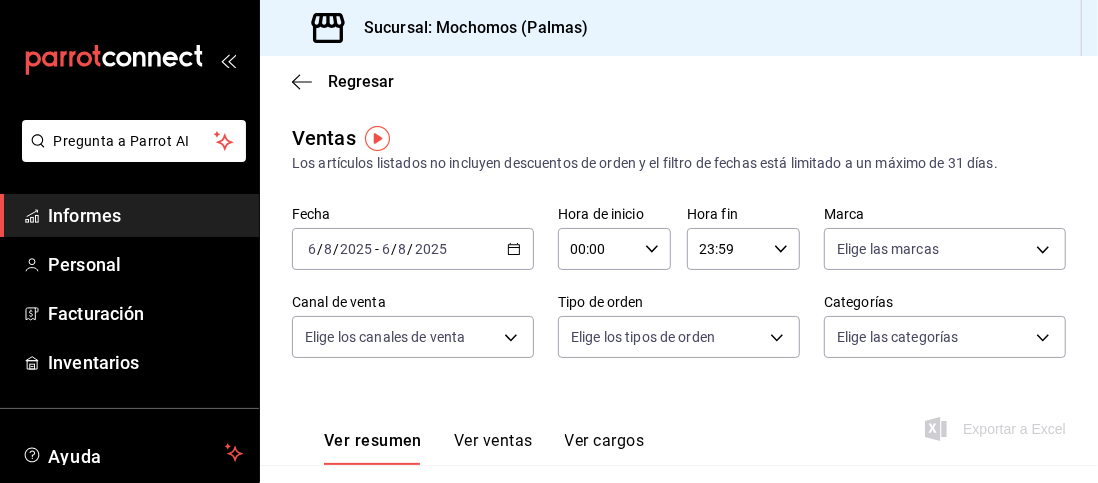click 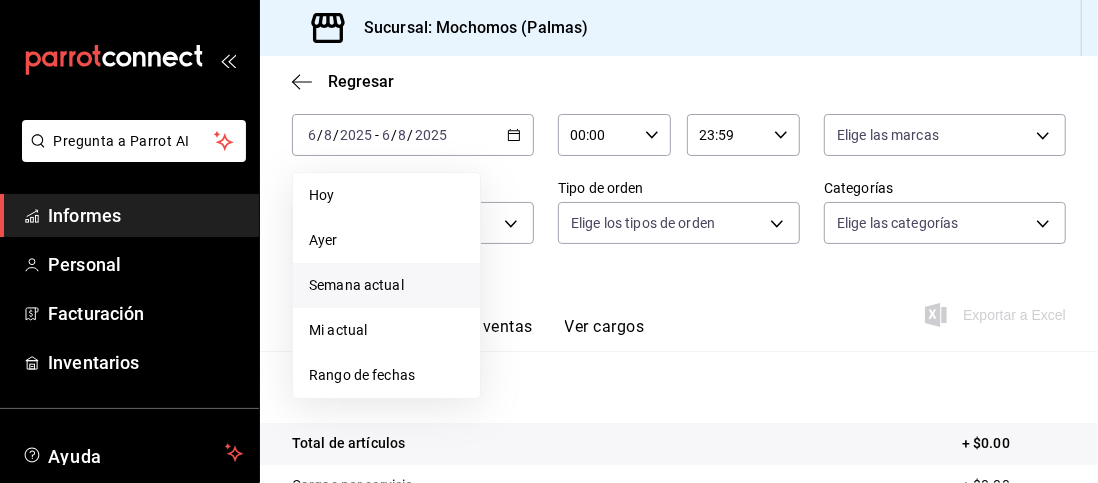 scroll, scrollTop: 122, scrollLeft: 0, axis: vertical 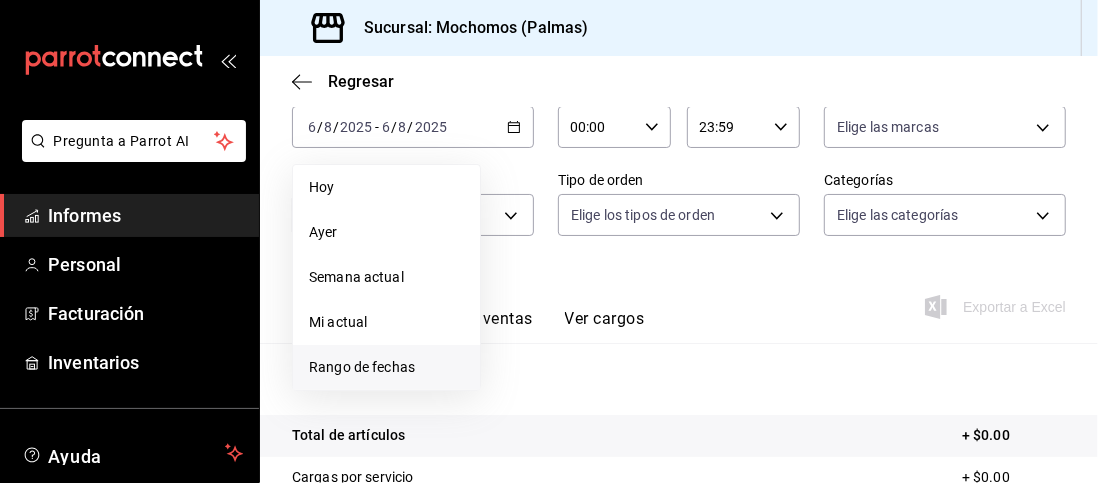 click on "Rango de fechas" at bounding box center [362, 367] 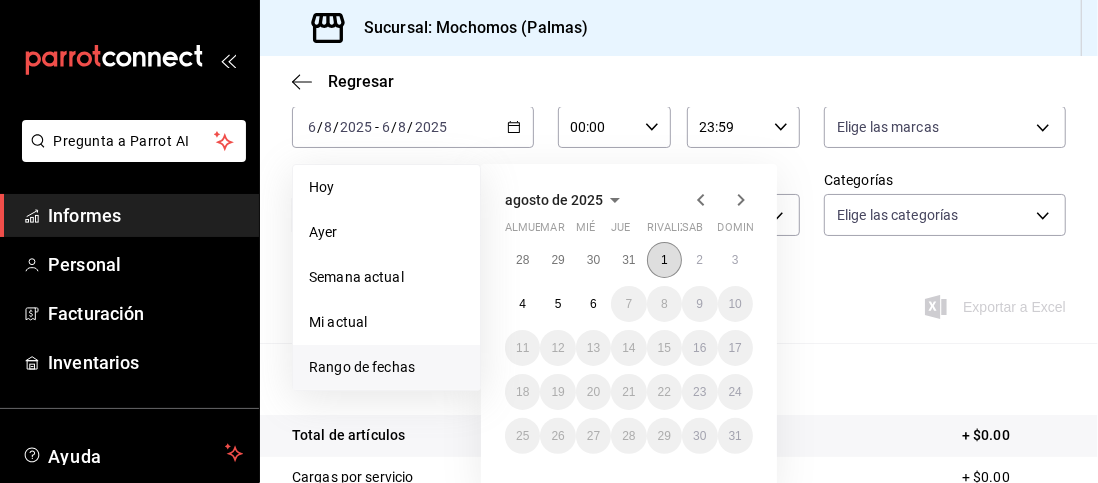 click on "1" at bounding box center [664, 260] 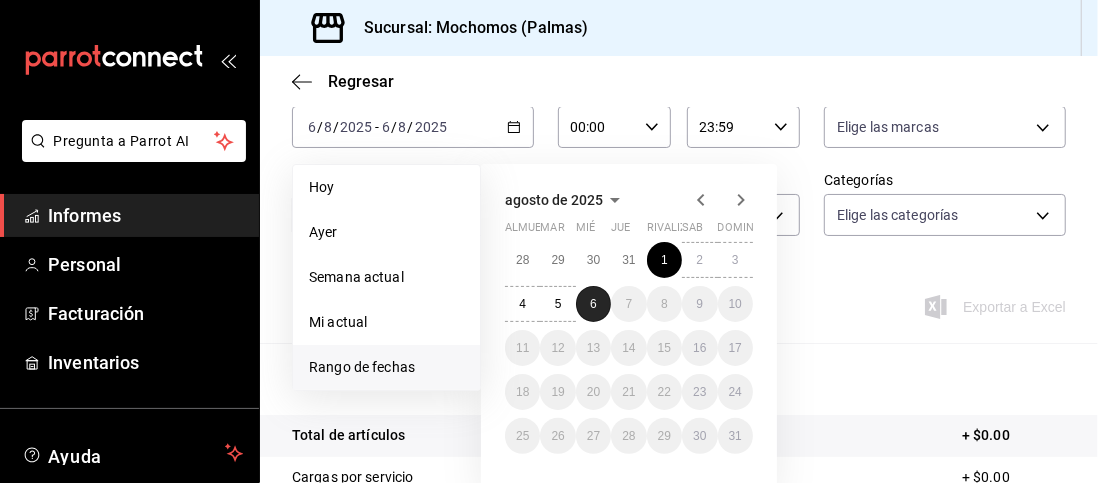 click on "6" at bounding box center [593, 304] 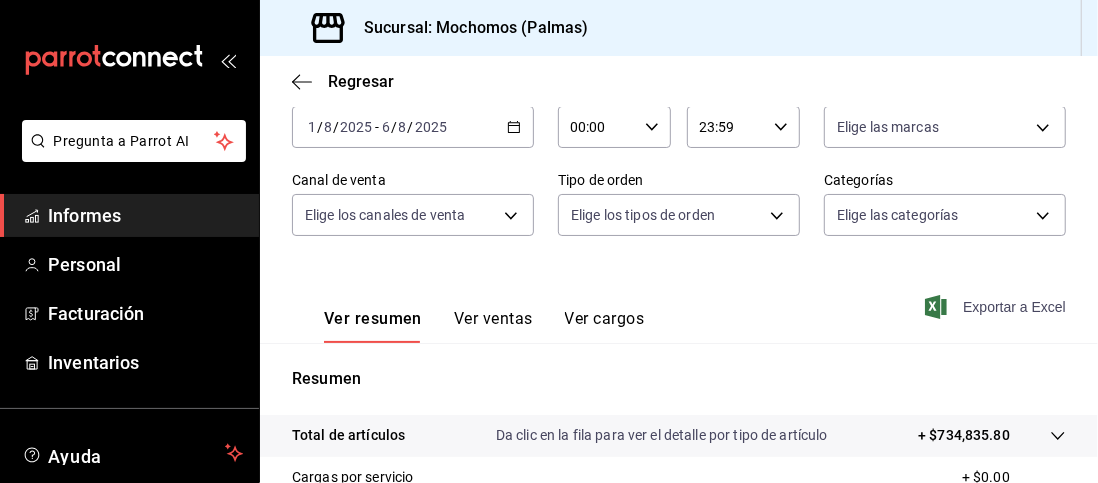 click on "Exportar a Excel" at bounding box center [1014, 307] 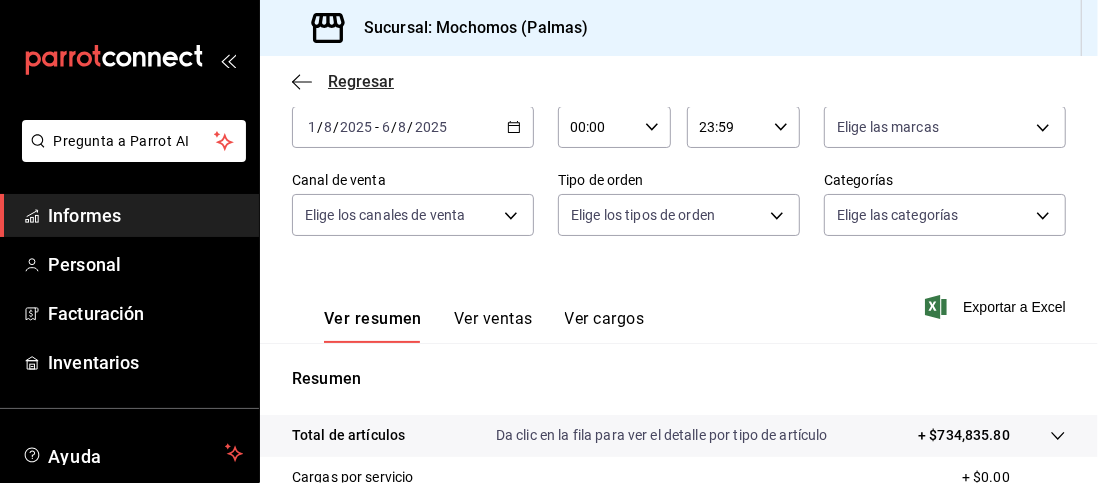click 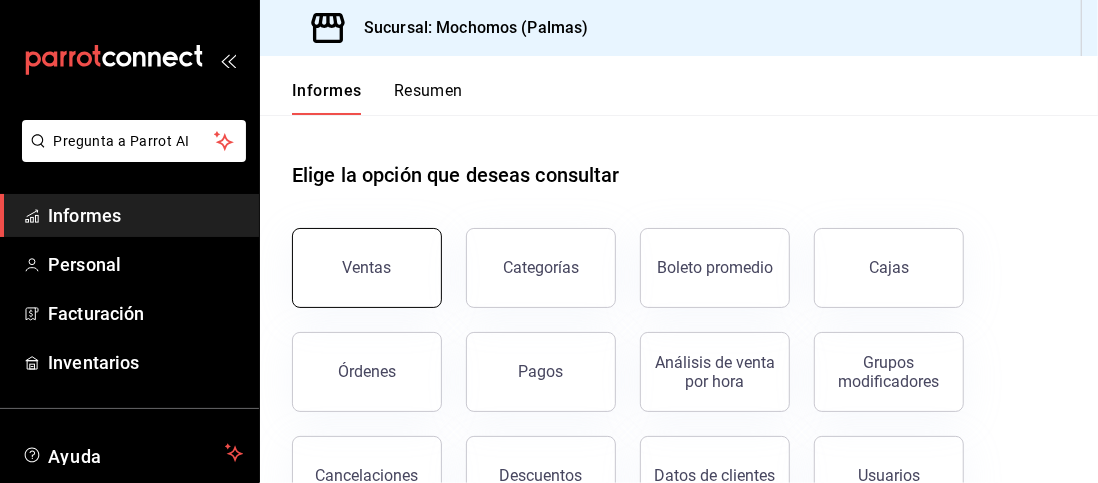 click on "Ventas" at bounding box center (367, 267) 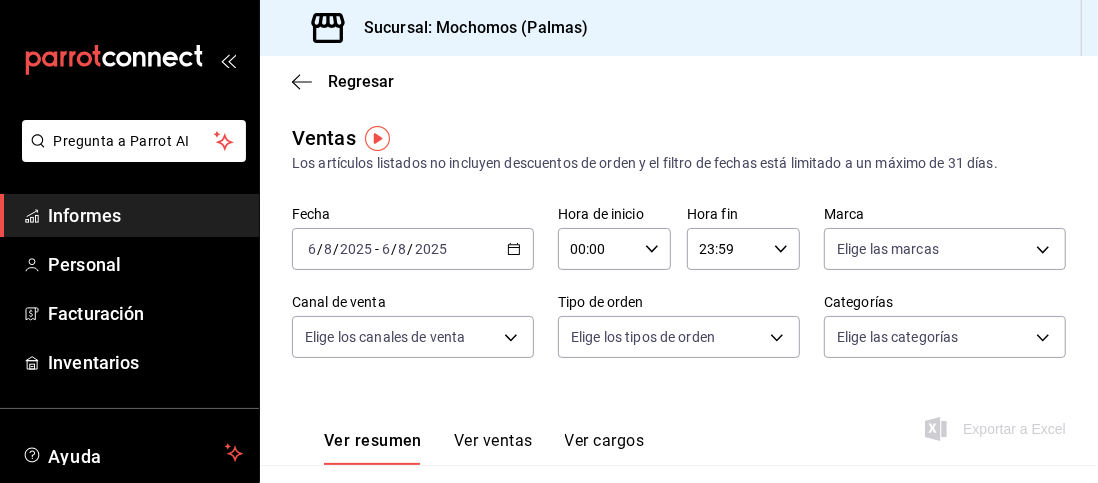 click on "2025-08-06 6 / 8 / 2025 - 2025-08-06 6 / 8 / 2025" at bounding box center [413, 249] 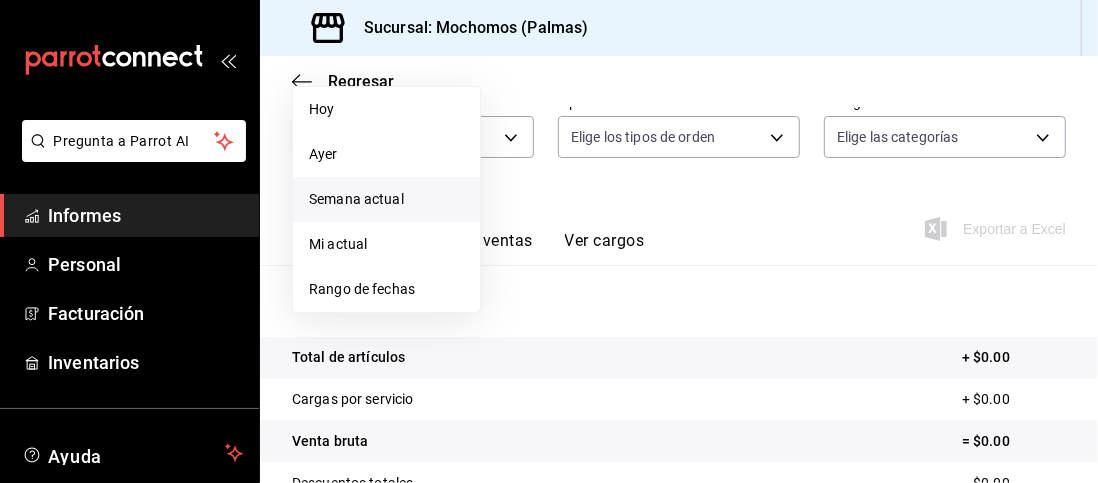scroll, scrollTop: 201, scrollLeft: 0, axis: vertical 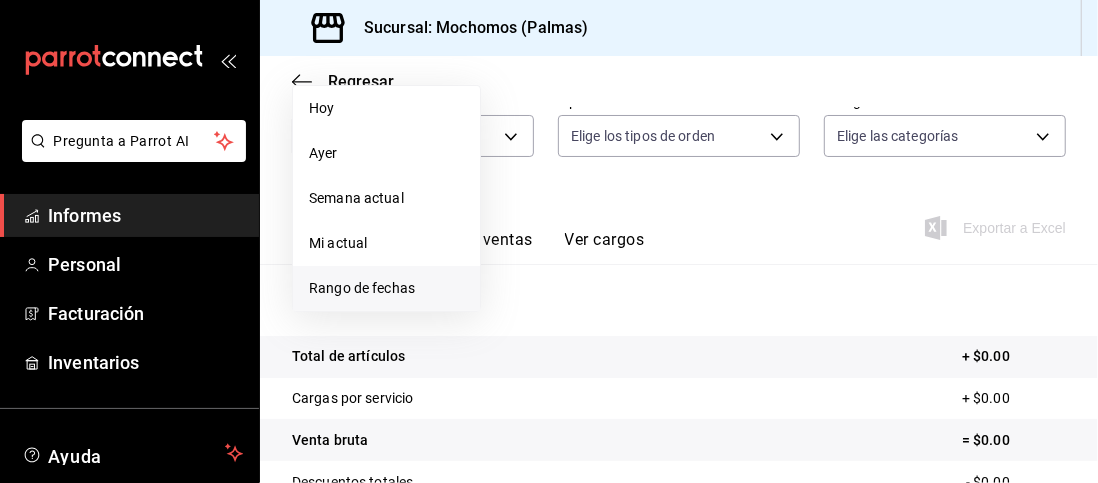 click on "Rango de fechas" at bounding box center (386, 288) 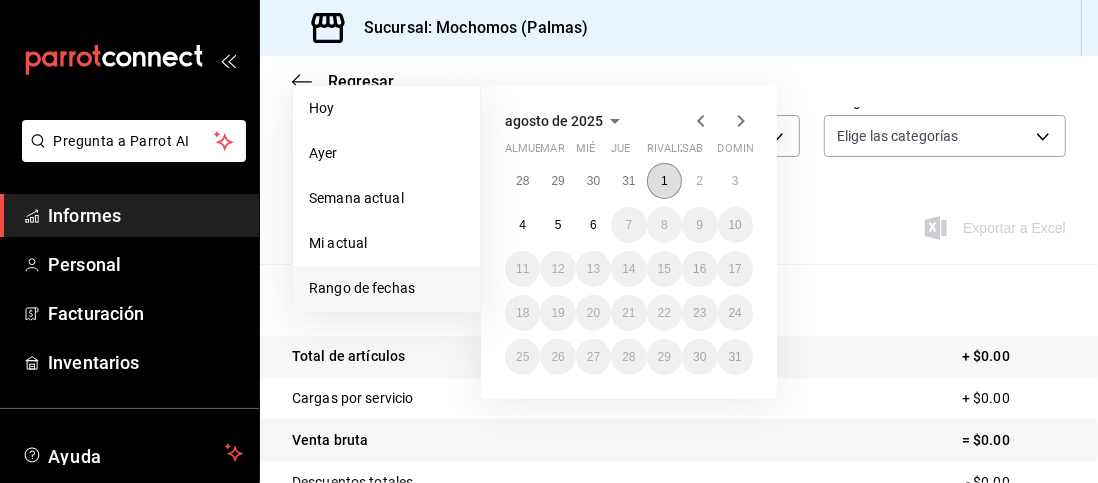 click on "1" at bounding box center [664, 181] 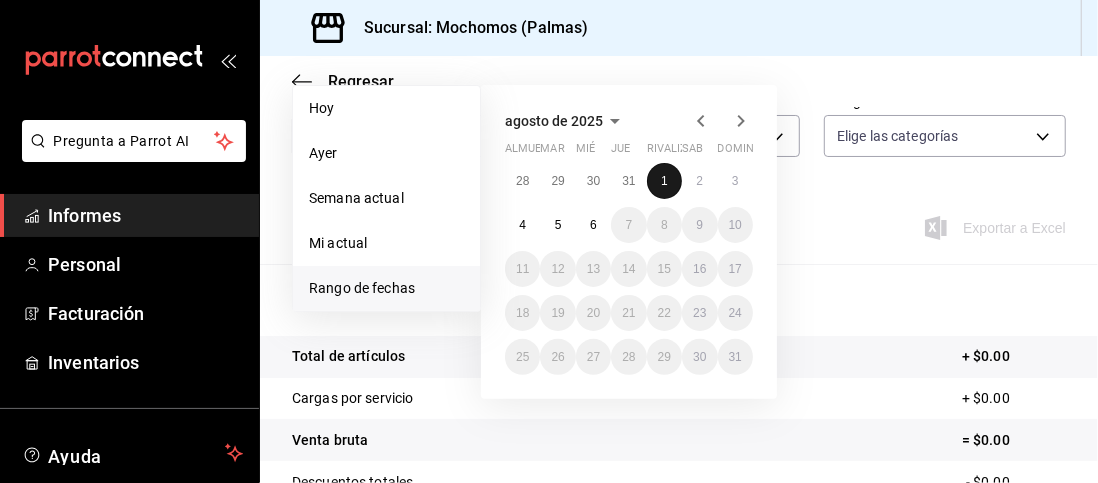 click on "1" at bounding box center (664, 181) 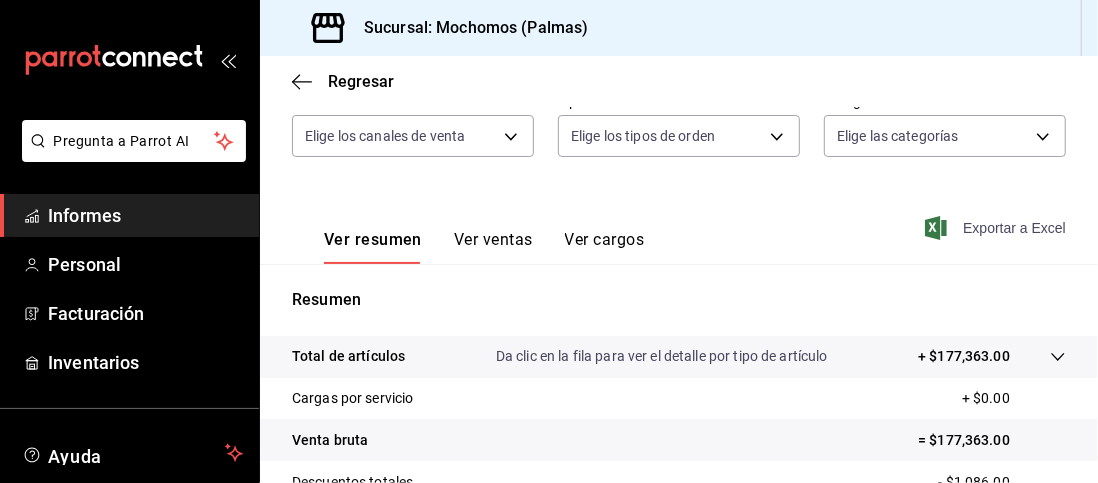 click on "Exportar a Excel" at bounding box center [1014, 228] 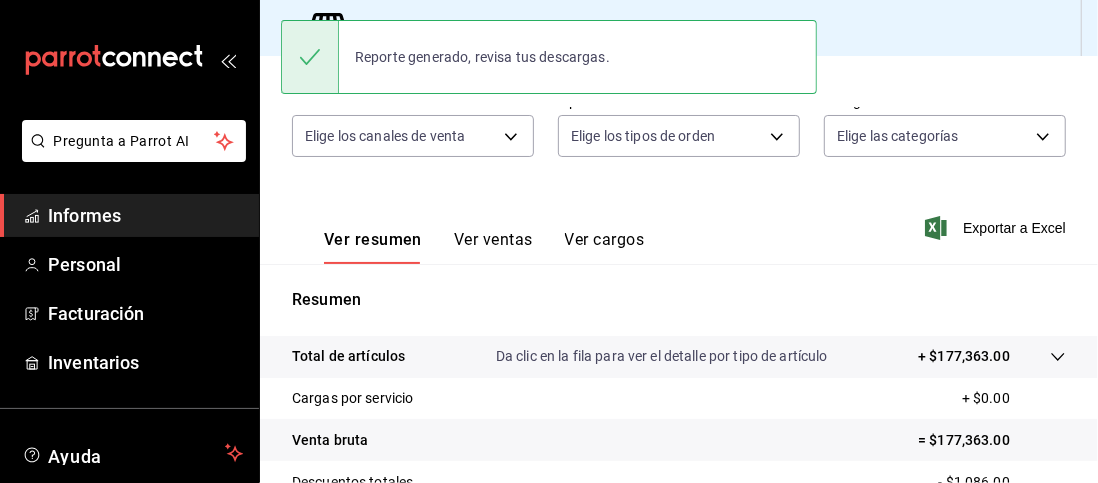 click on "Regresar" at bounding box center (679, 81) 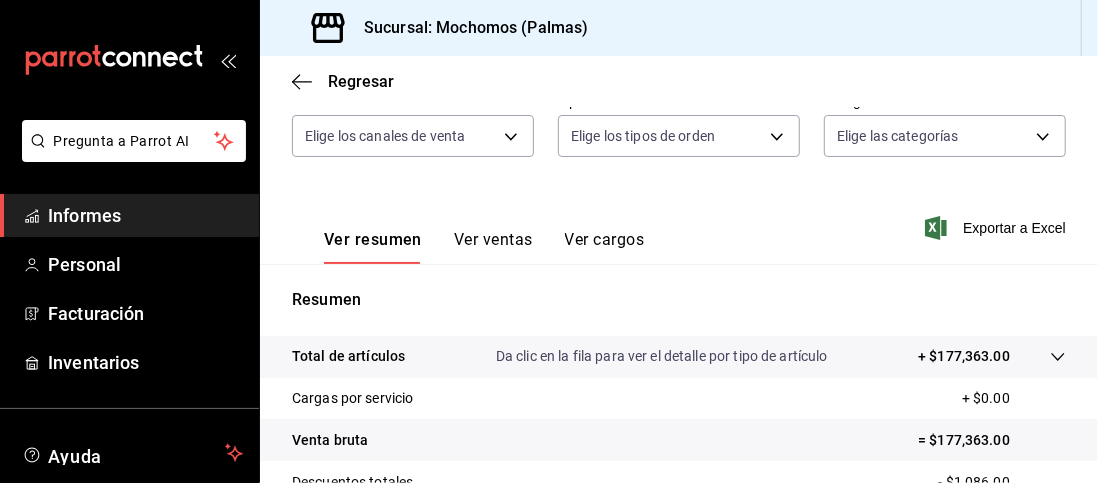 click on "Ver resumen Ver ventas Ver cargos Exportar a Excel" at bounding box center [679, 222] 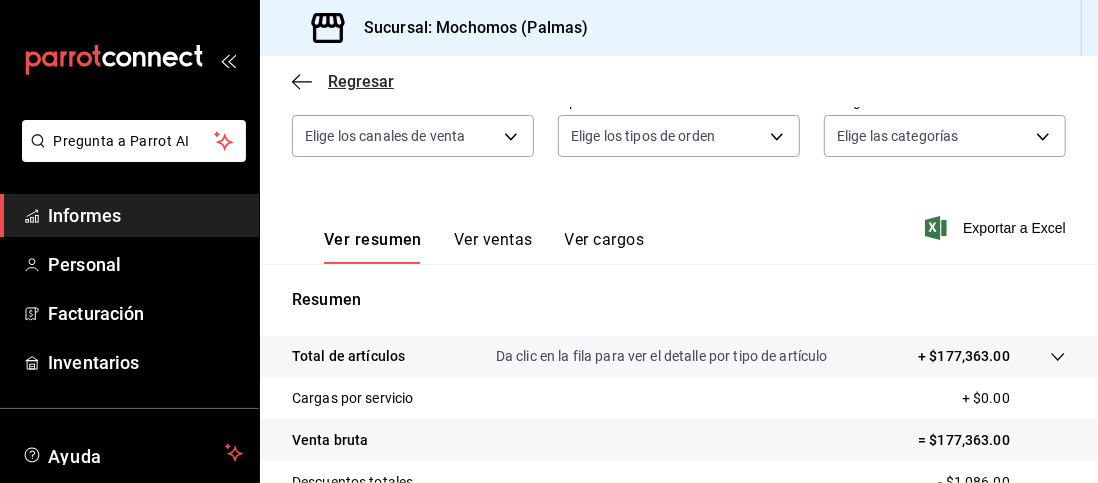 click 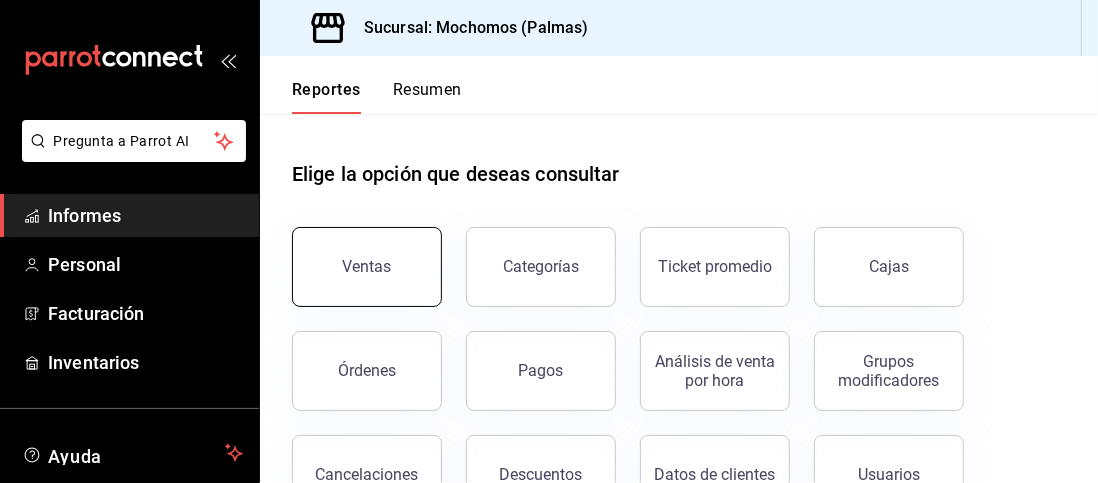 click on "Ventas" at bounding box center [367, 267] 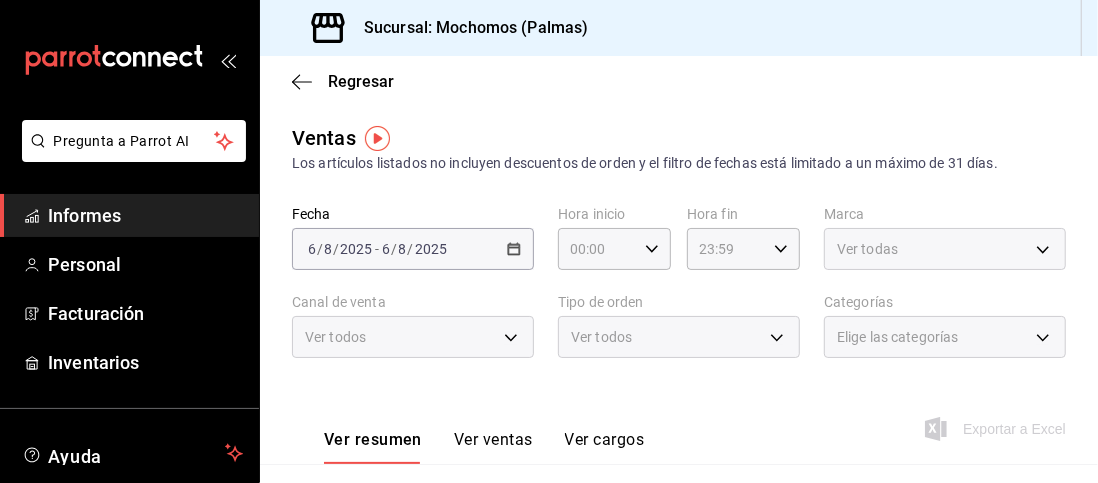 click on "2025-08-06 6 / 8 / 2025 - 2025-08-06 6 / 8 / 2025" at bounding box center [413, 249] 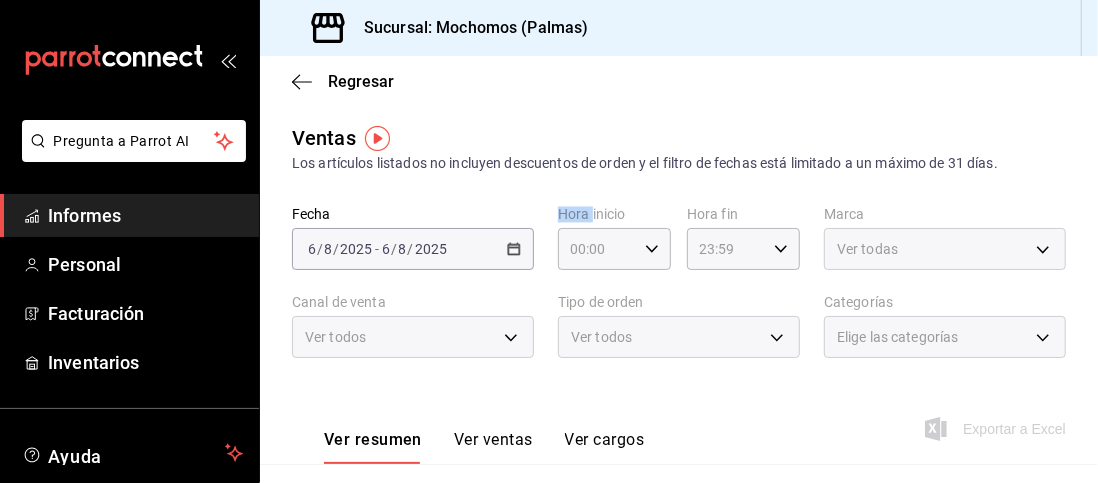 click on "2025-08-06 6 / 8 / 2025 - 2025-08-06 6 / 8 / 2025" at bounding box center (413, 249) 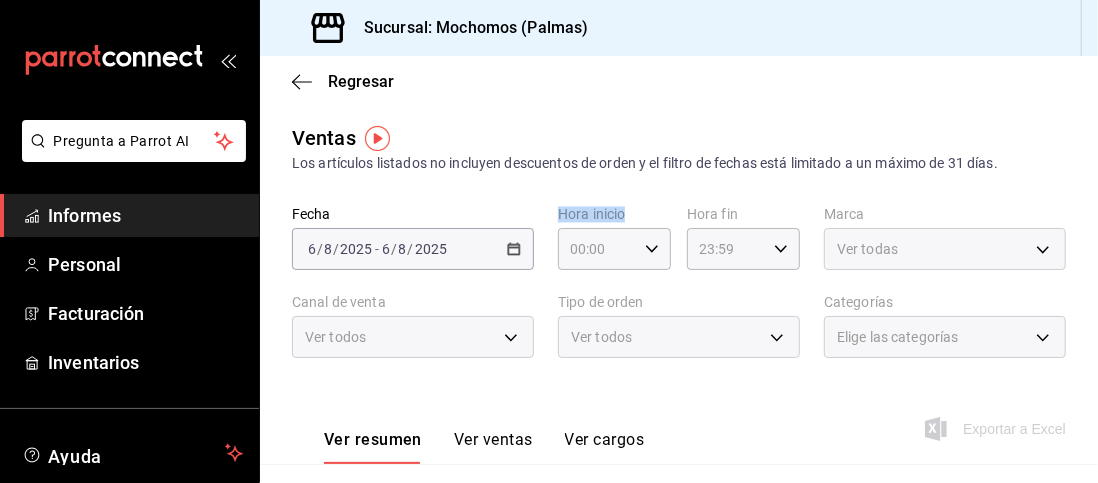 click on "2025-08-06 6 / 8 / 2025 - 2025-08-06 6 / 8 / 2025" at bounding box center (413, 249) 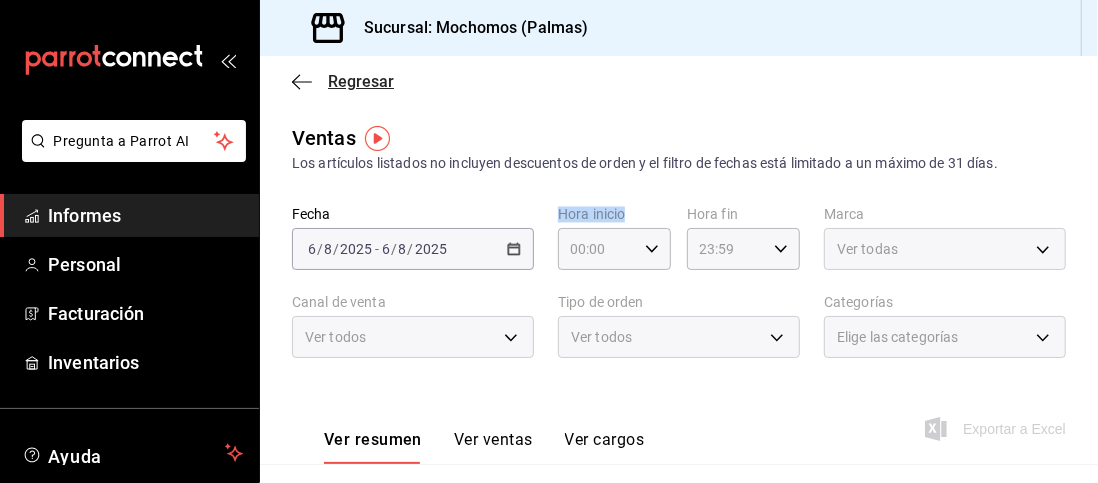 click 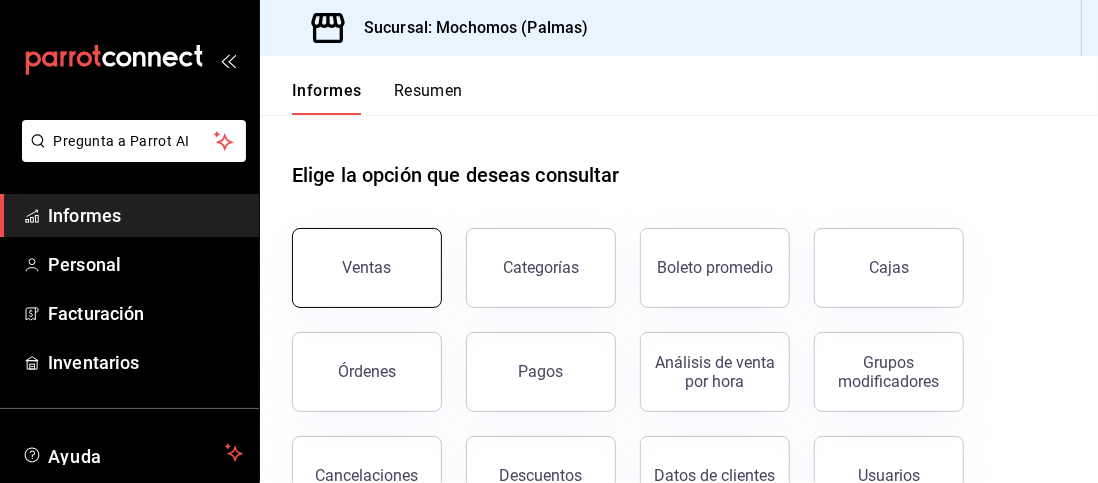 click on "Ventas" at bounding box center [367, 268] 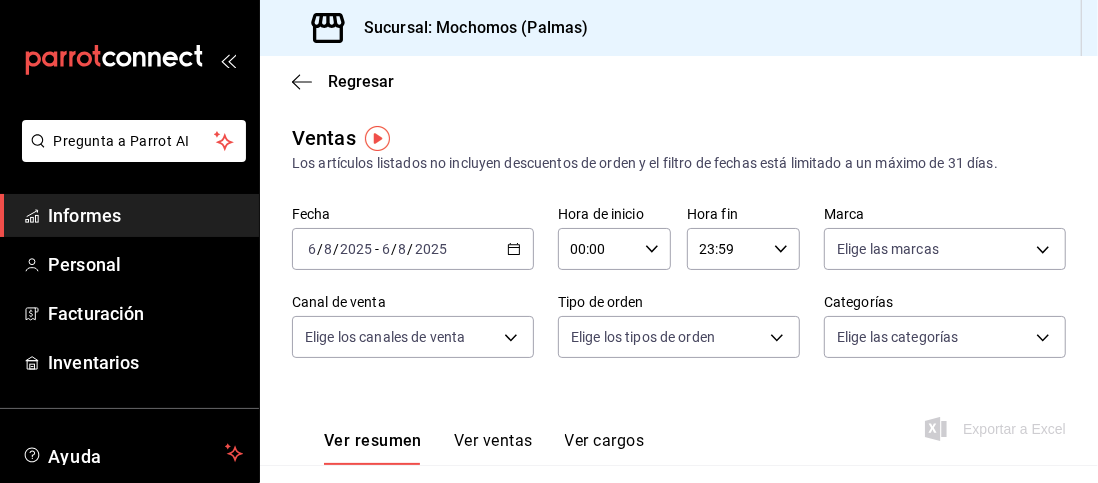 click 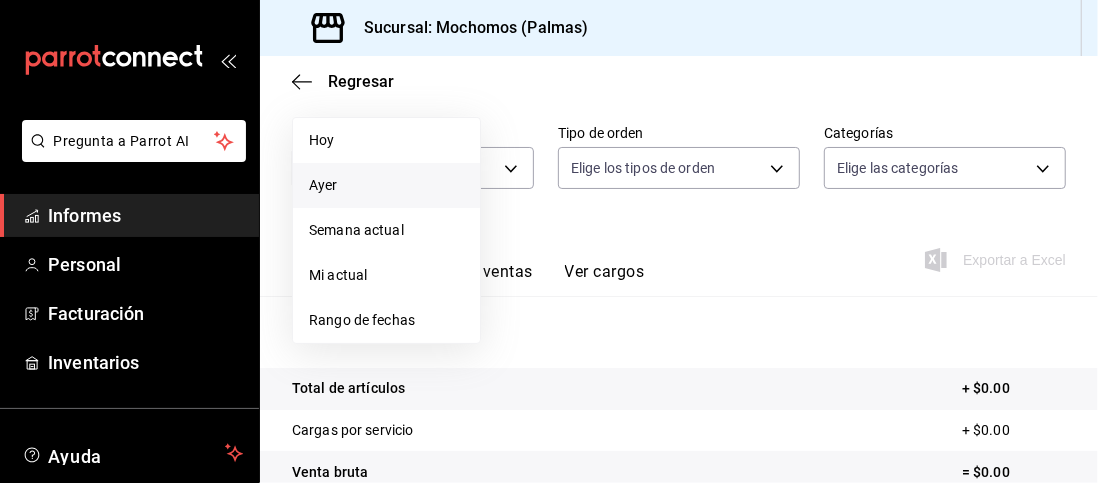 scroll, scrollTop: 182, scrollLeft: 0, axis: vertical 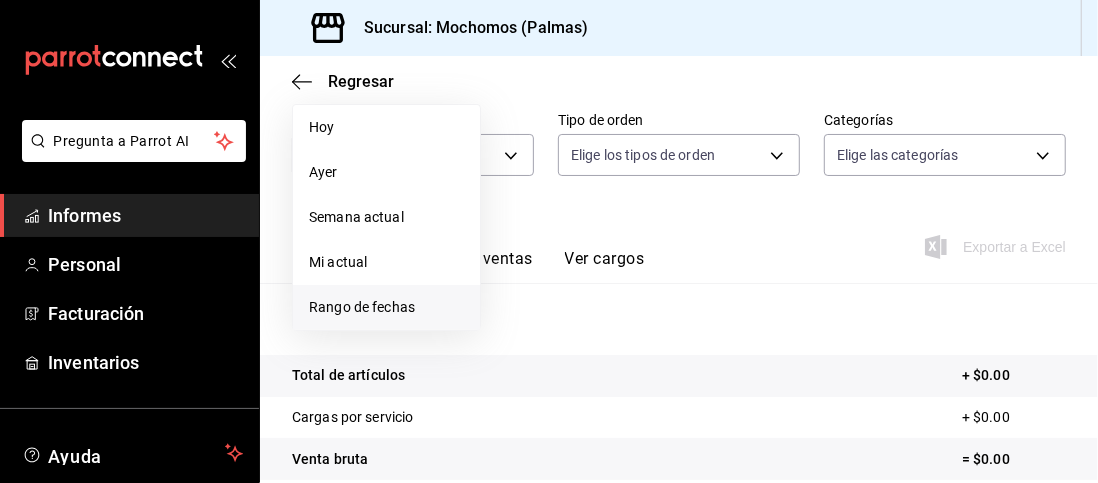 click on "Rango de fechas" at bounding box center [362, 307] 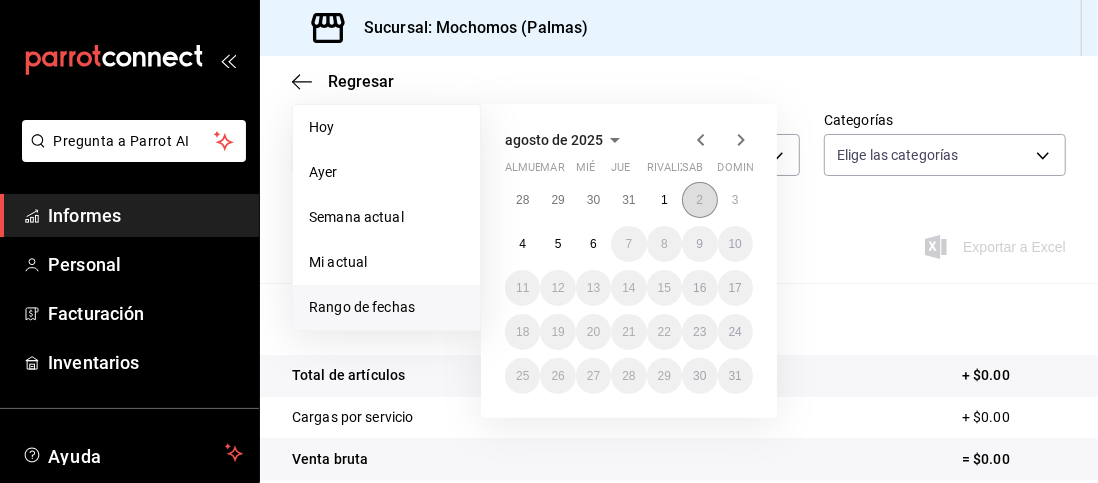 click on "2" at bounding box center [699, 200] 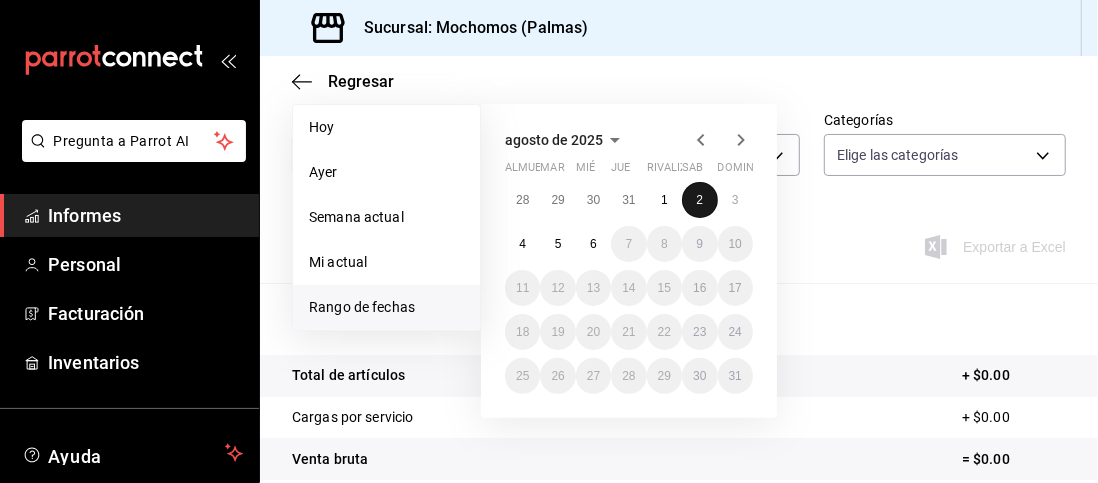 click on "2" at bounding box center (699, 200) 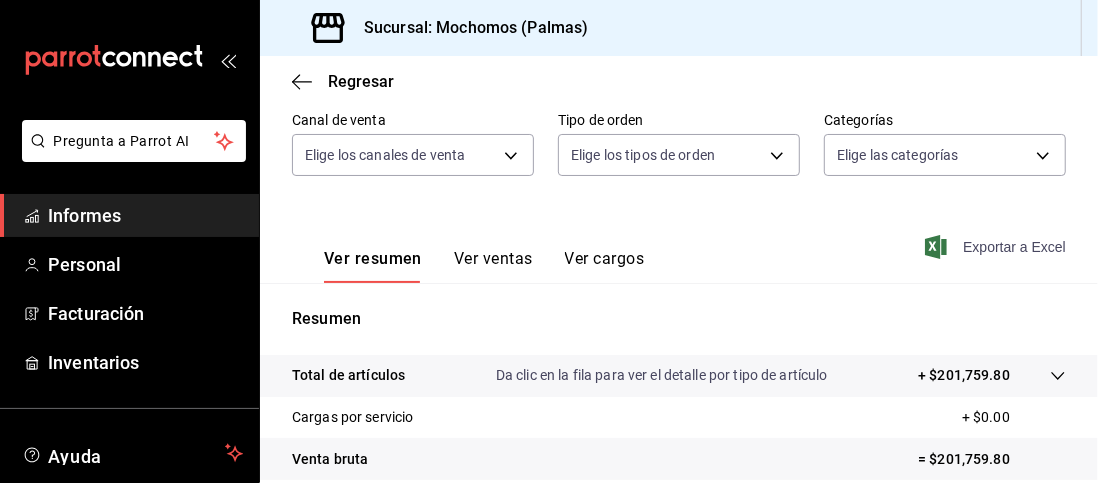 click on "Exportar a Excel" at bounding box center (1014, 247) 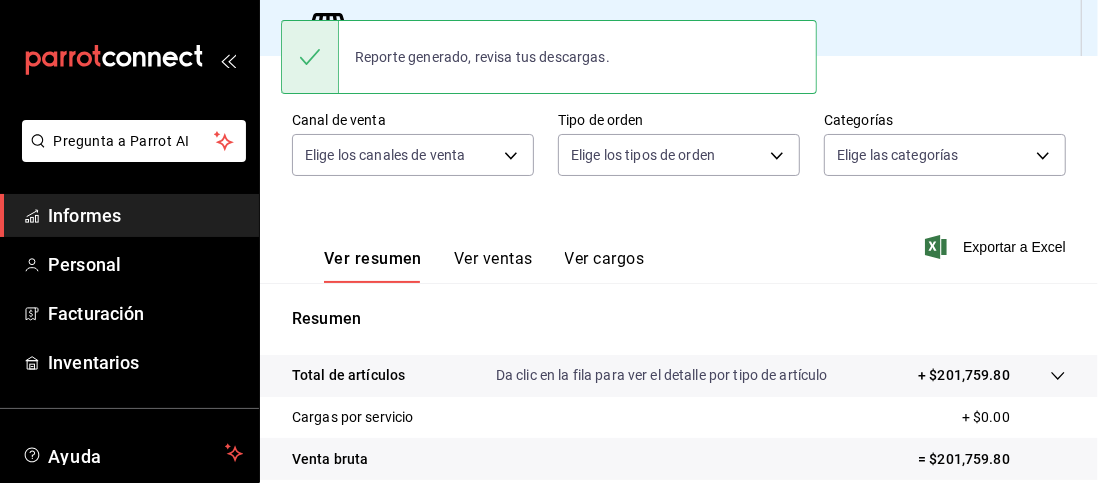 click 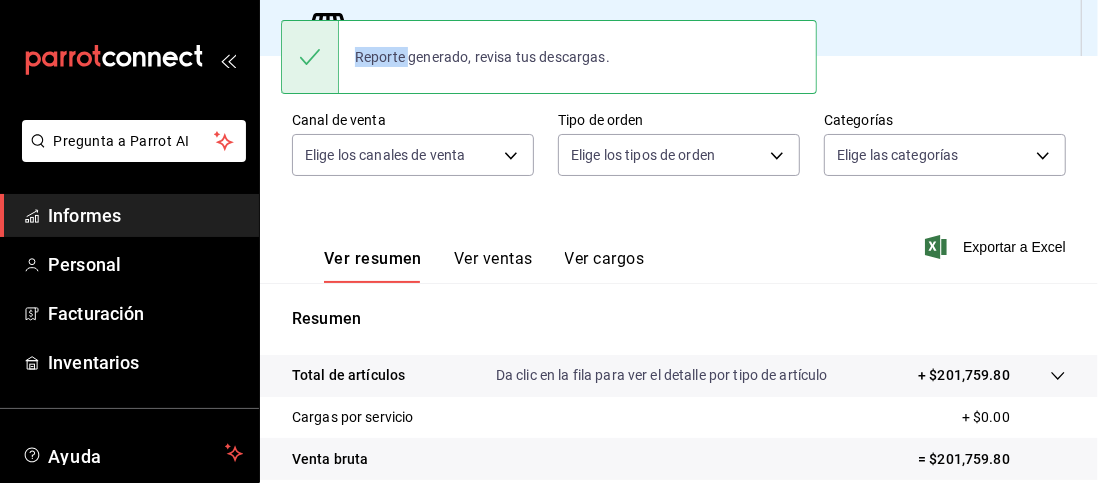 click 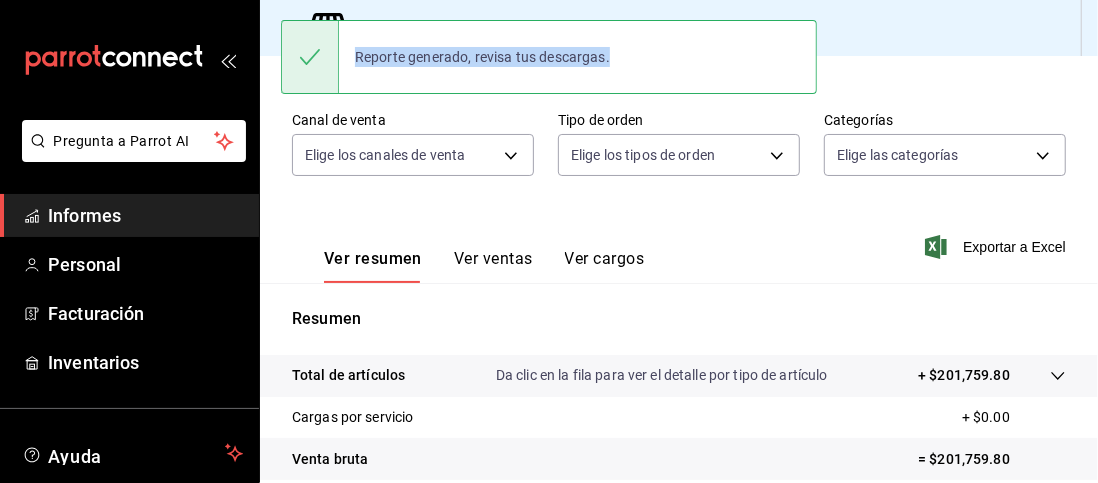 click 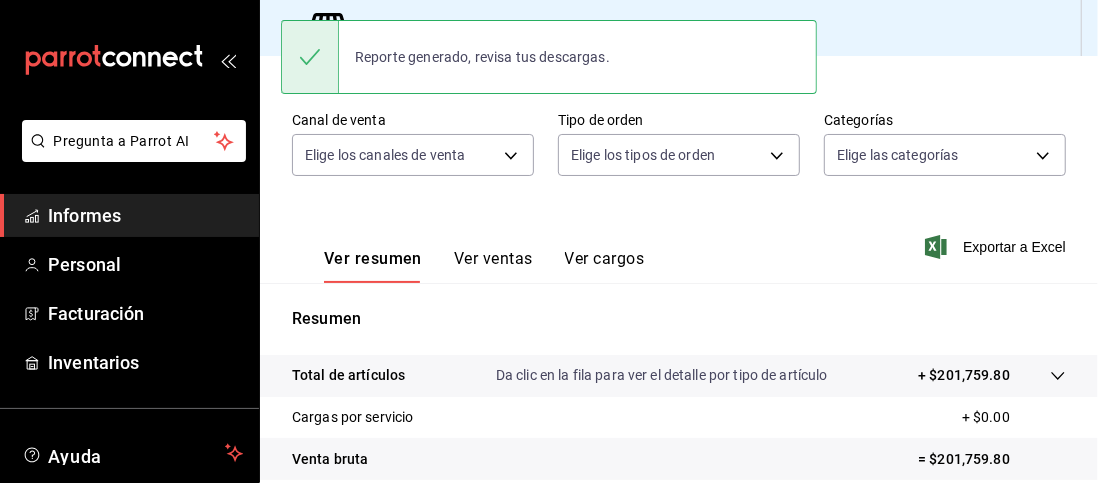 click on "Fecha 2025-08-02 2 / 8 / 2025 - 2025-08-02 2 / 8 / 2025 Hora de inicio 00:00 Hora de inicio Hora fin 23:59 Hora fin Marca Elige las marcas Canal de venta Elige los canales de venta Tipo de orden Elige los tipos de orden Categorías Elige las categorías" at bounding box center (679, 112) 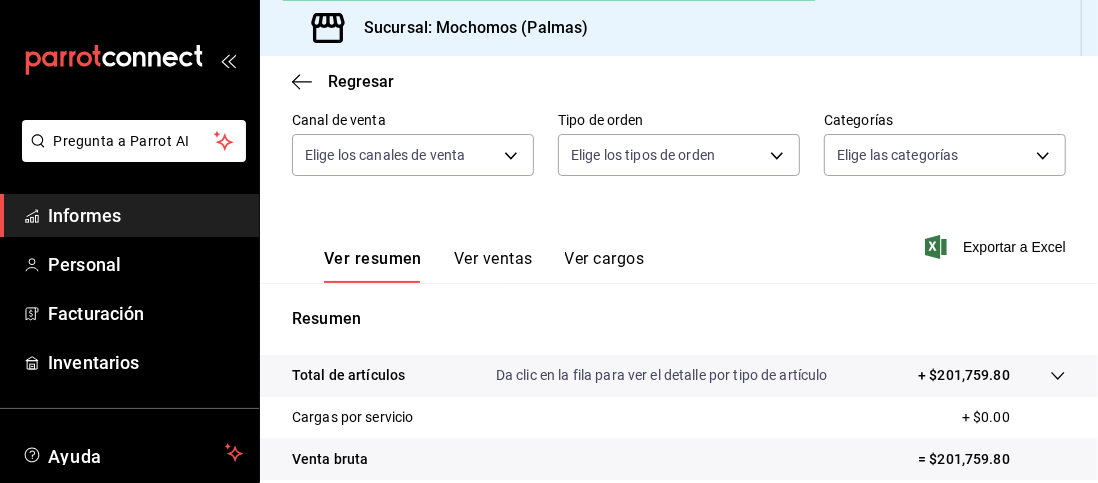 click on "Fecha 2025-08-02 2 / 8 / 2025 - 2025-08-02 2 / 8 / 2025 Hora de inicio 00:00 Hora de inicio Hora fin 23:59 Hora fin Marca Elige las marcas Canal de venta Elige los canales de venta Tipo de orden Elige los tipos de orden Categorías Elige las categorías" at bounding box center [679, 112] 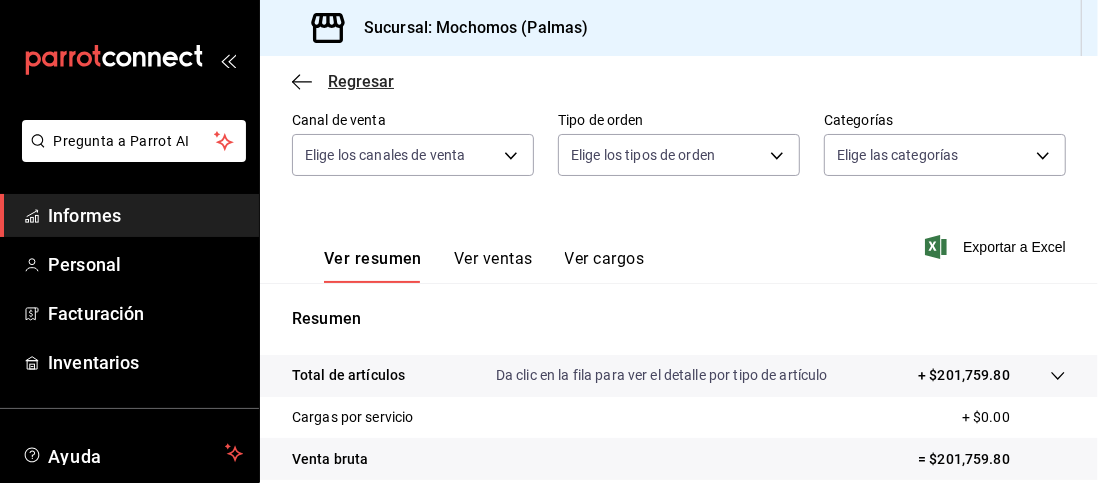 click 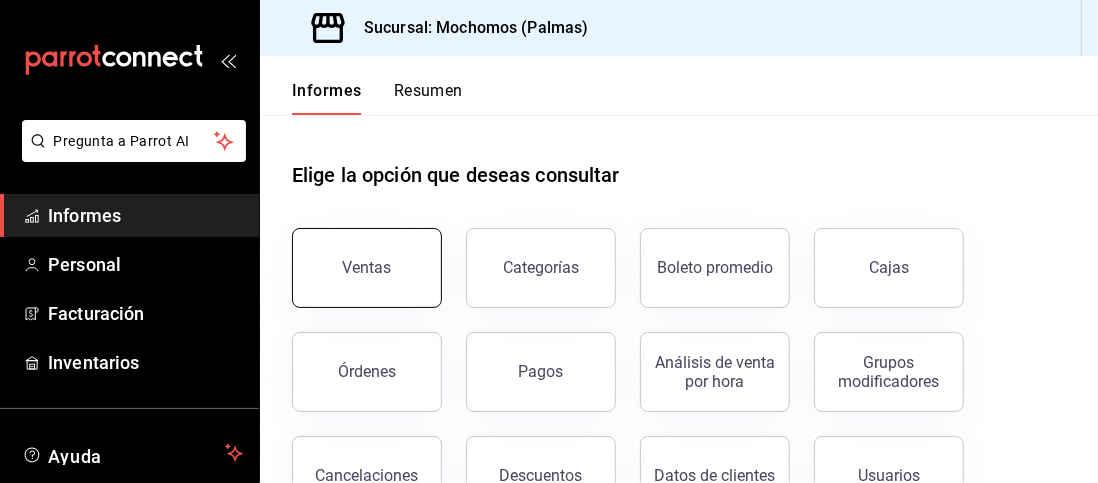 click on "Ventas" at bounding box center (367, 267) 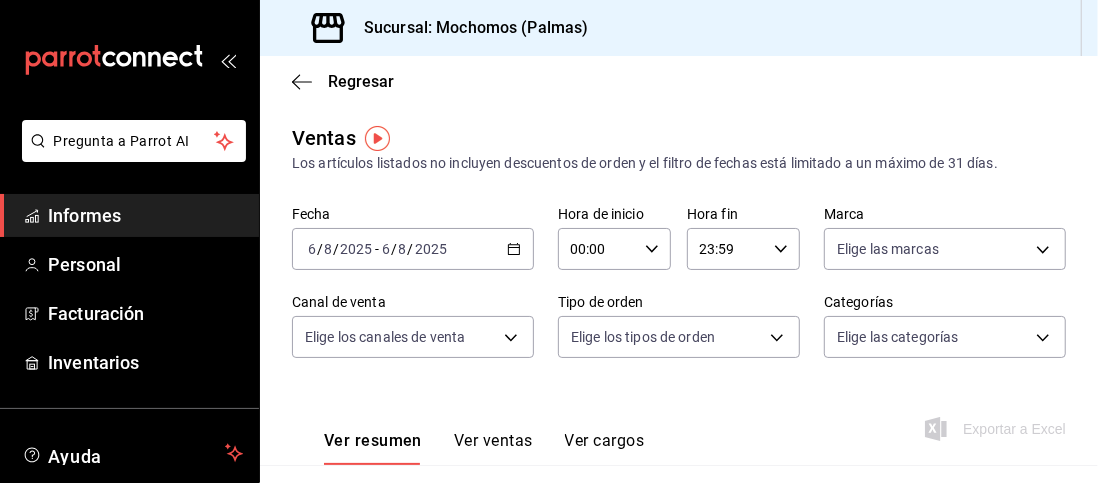 click 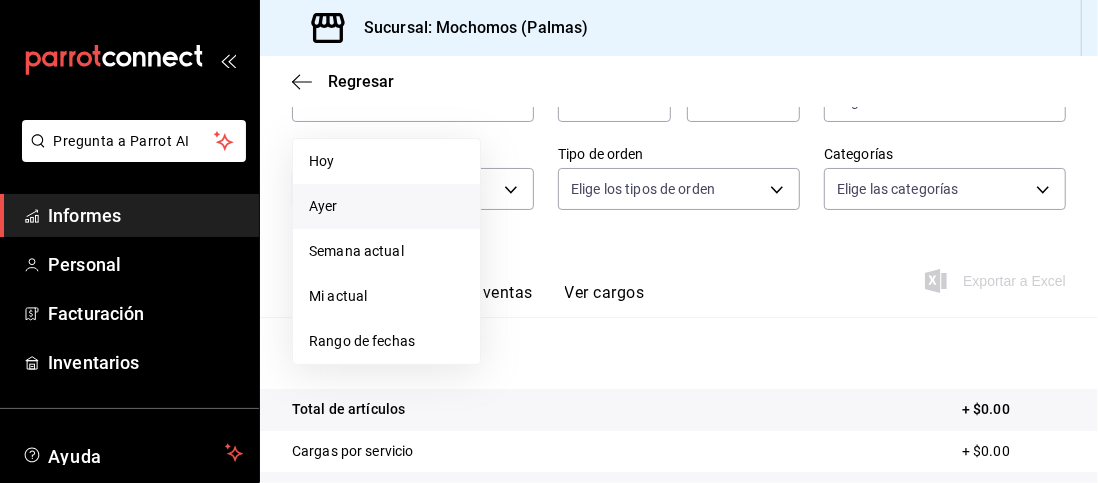 scroll, scrollTop: 166, scrollLeft: 0, axis: vertical 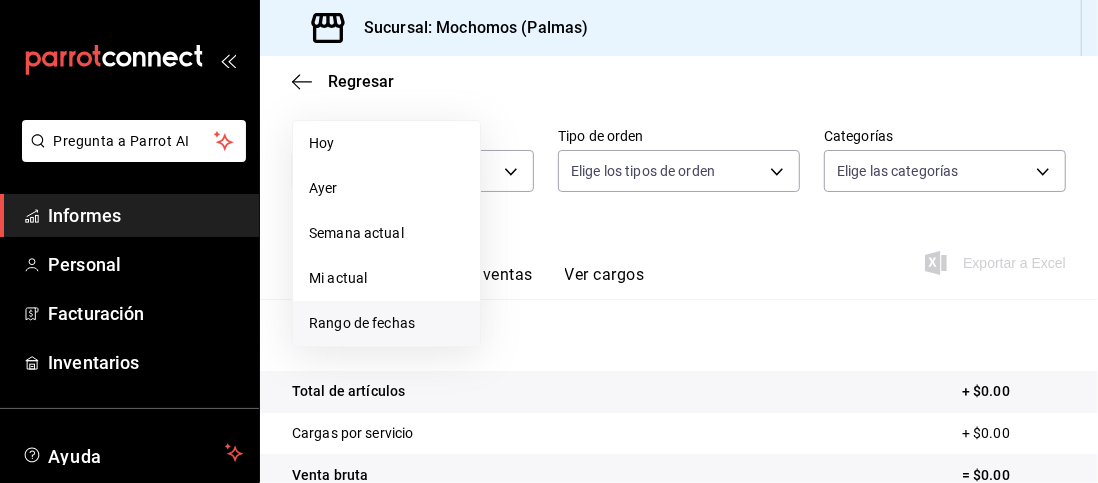 click on "Rango de fechas" at bounding box center (362, 323) 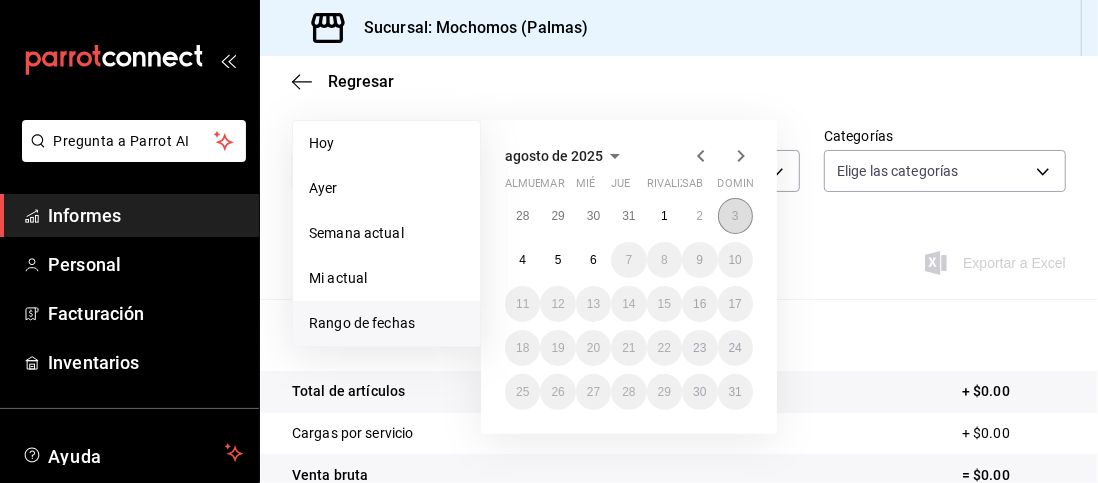 click on "3" at bounding box center (735, 216) 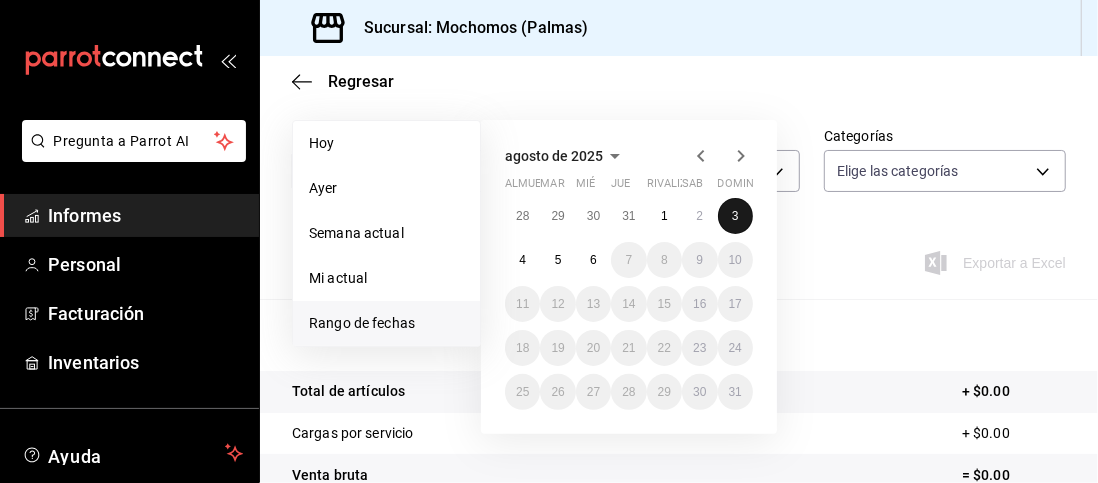 click on "3" at bounding box center [735, 216] 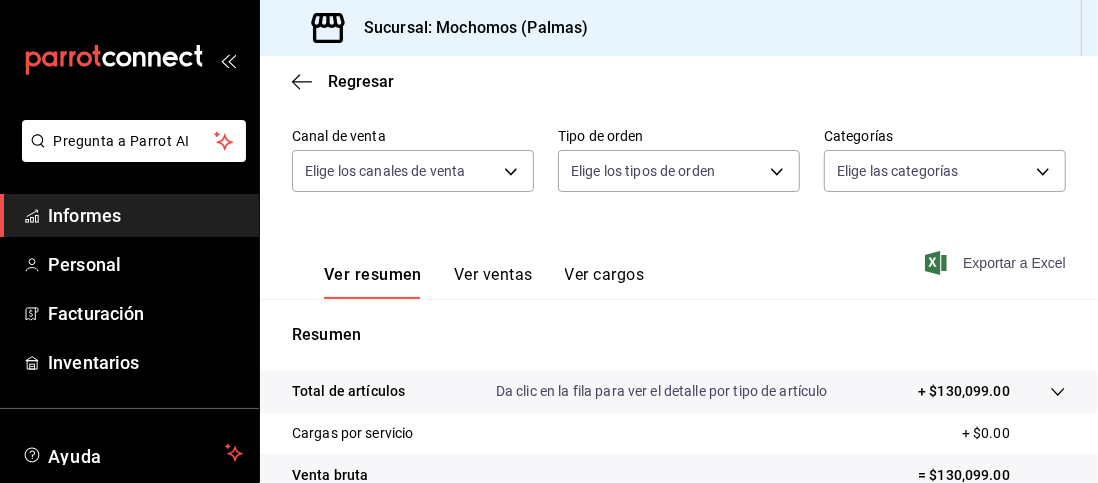 click on "Exportar a Excel" at bounding box center (1014, 263) 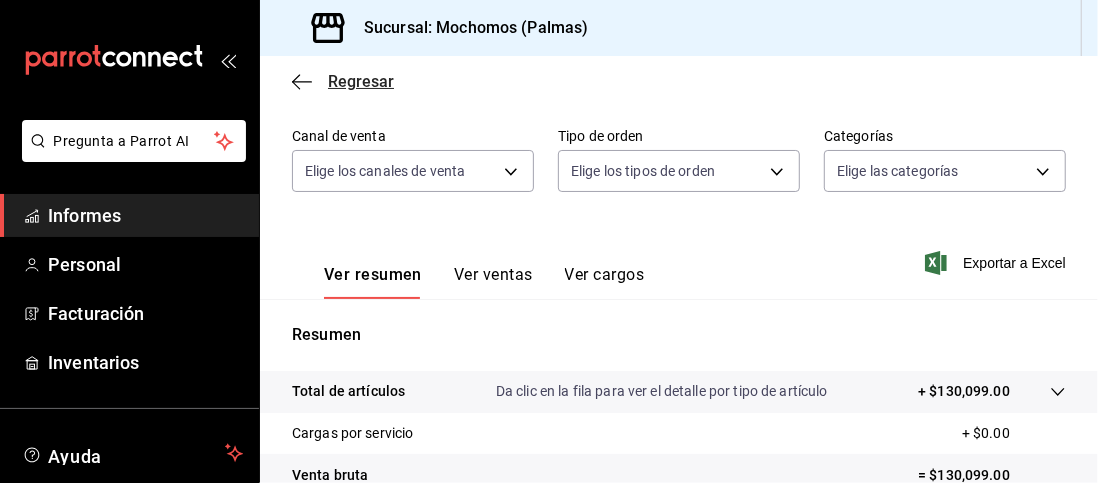 click 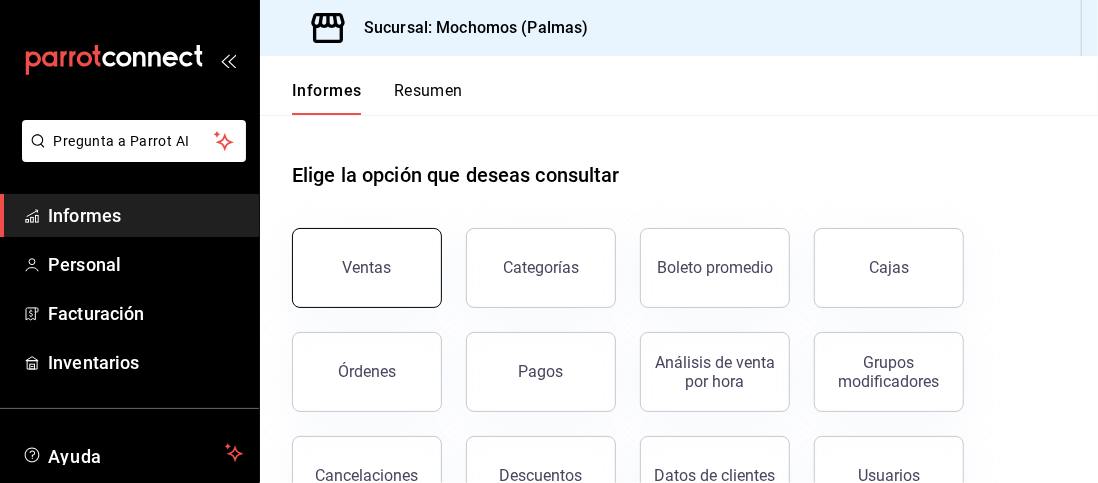 click on "Ventas" at bounding box center [367, 267] 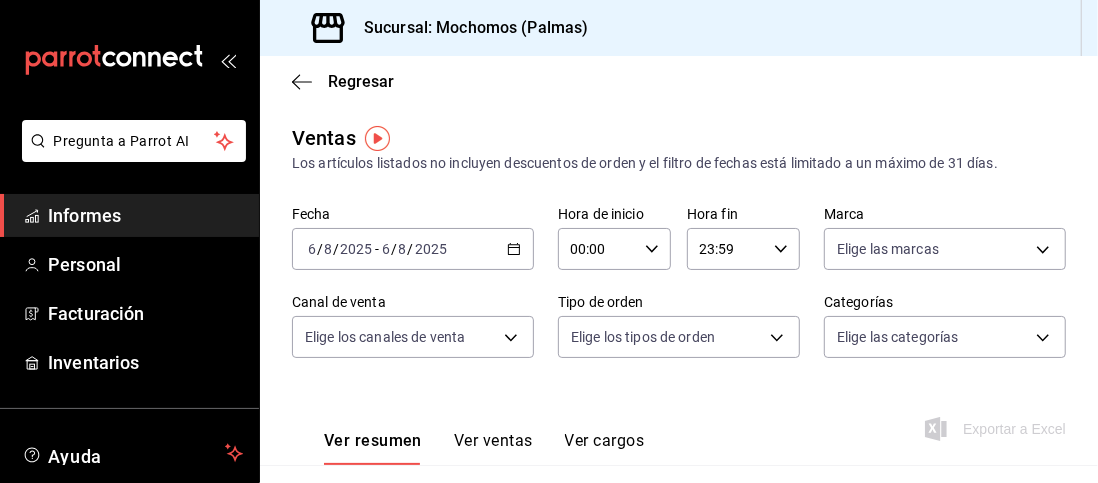 click 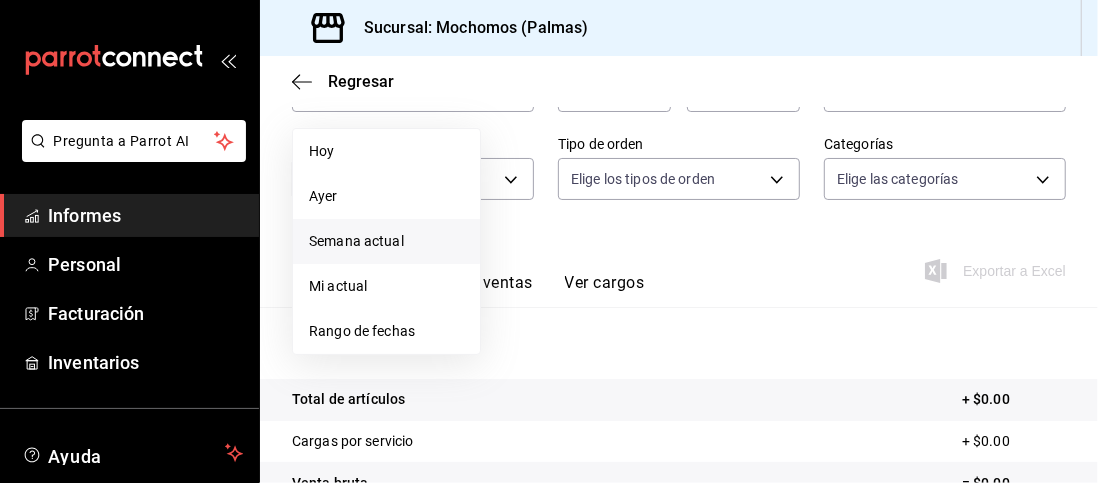 scroll, scrollTop: 162, scrollLeft: 0, axis: vertical 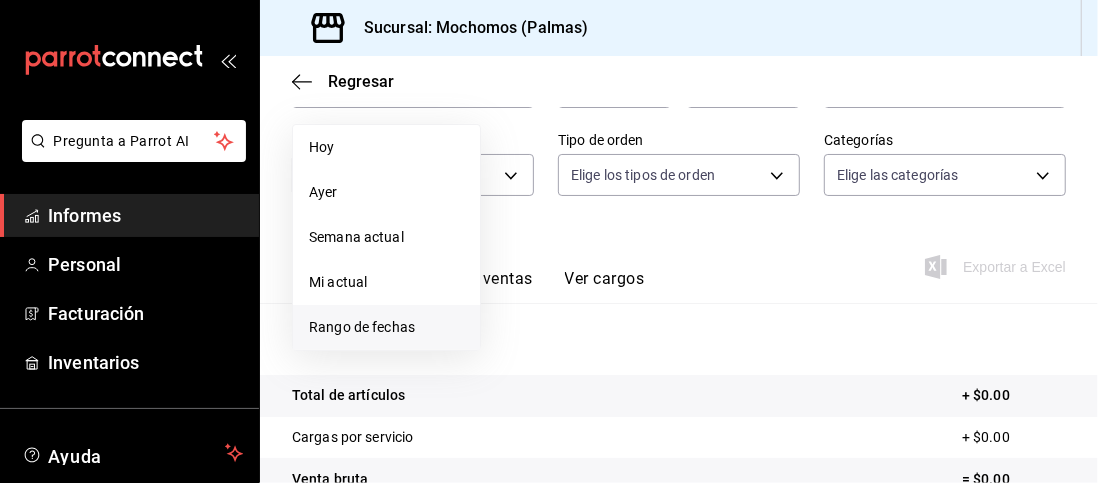 click on "Rango de fechas" at bounding box center (362, 327) 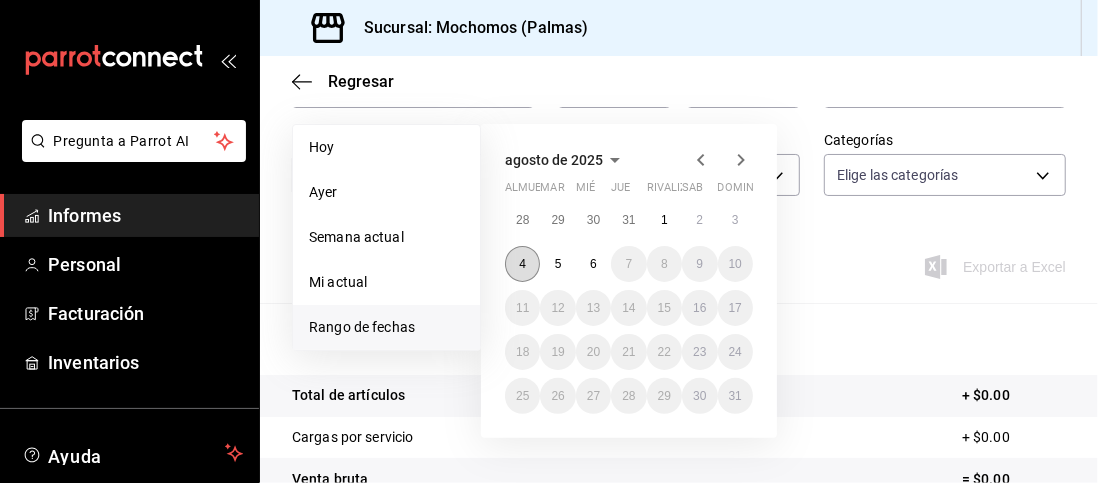 click on "4" at bounding box center [522, 264] 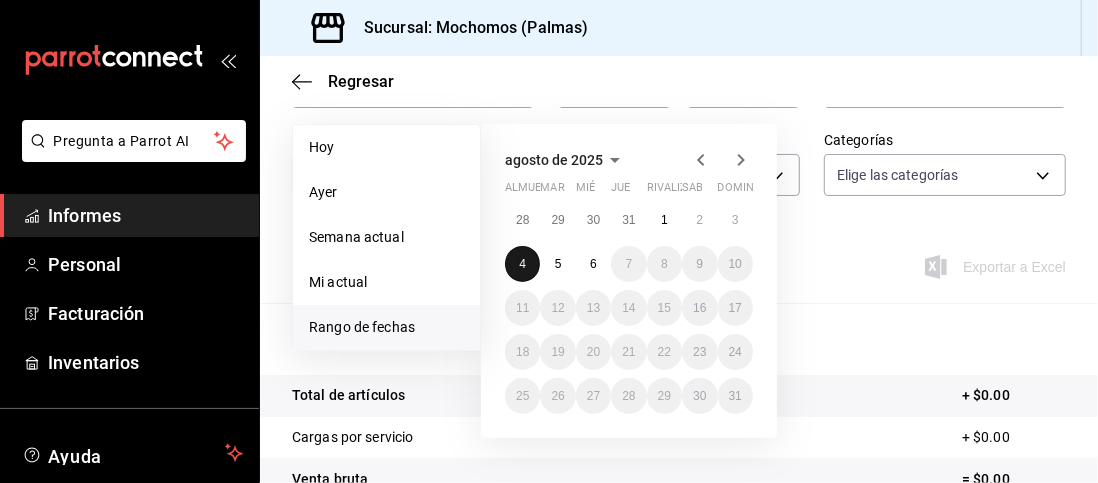 click on "4" at bounding box center [522, 264] 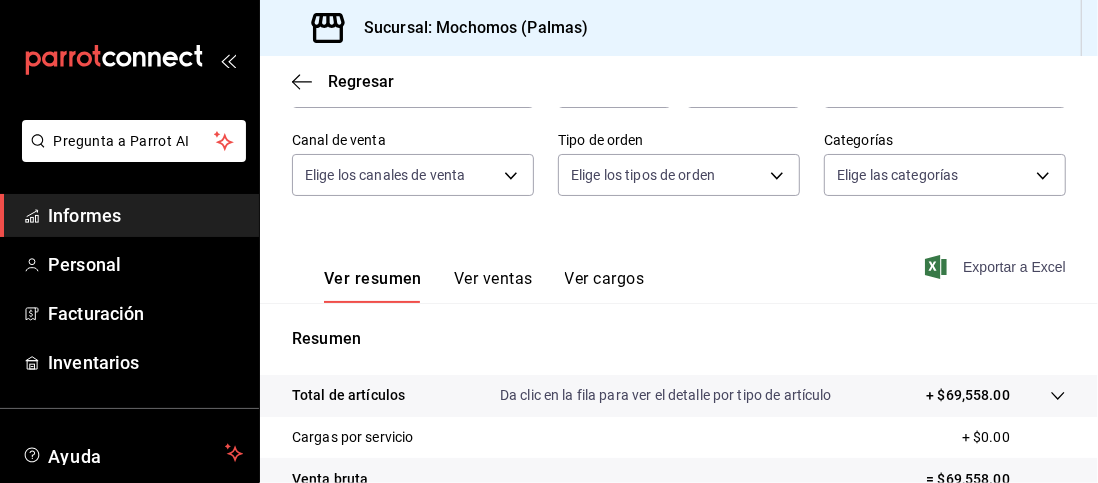 click on "Exportar a Excel" at bounding box center [1014, 267] 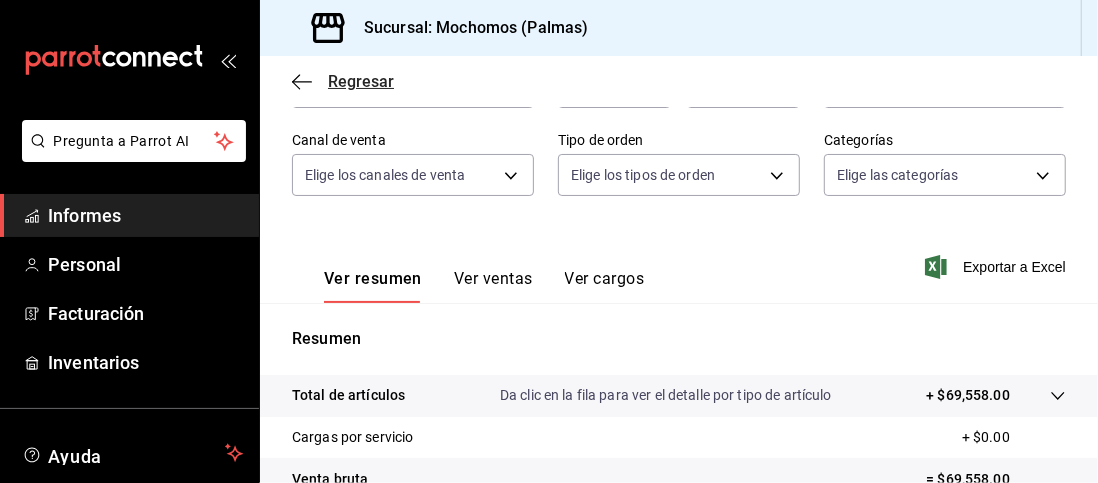 click 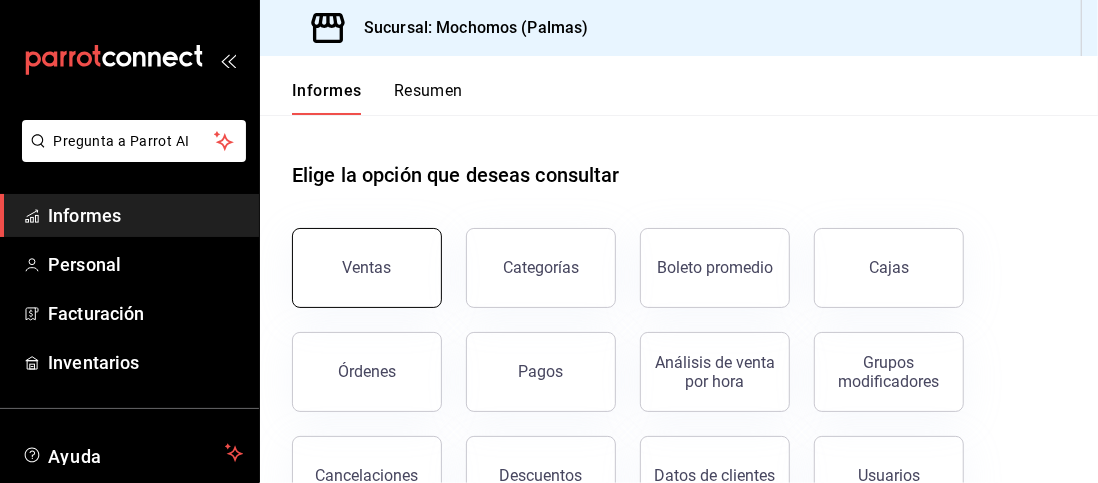 click on "Ventas" at bounding box center [367, 268] 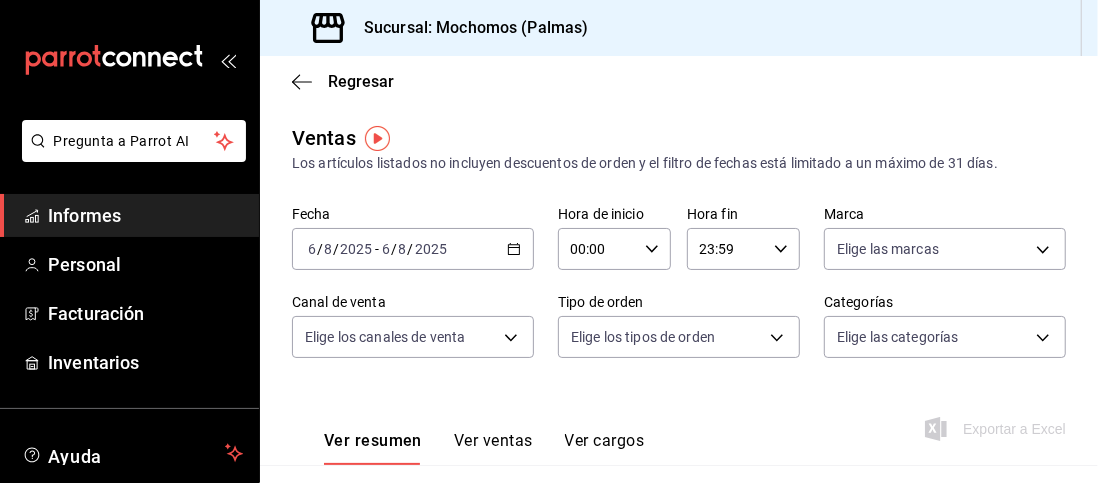 click 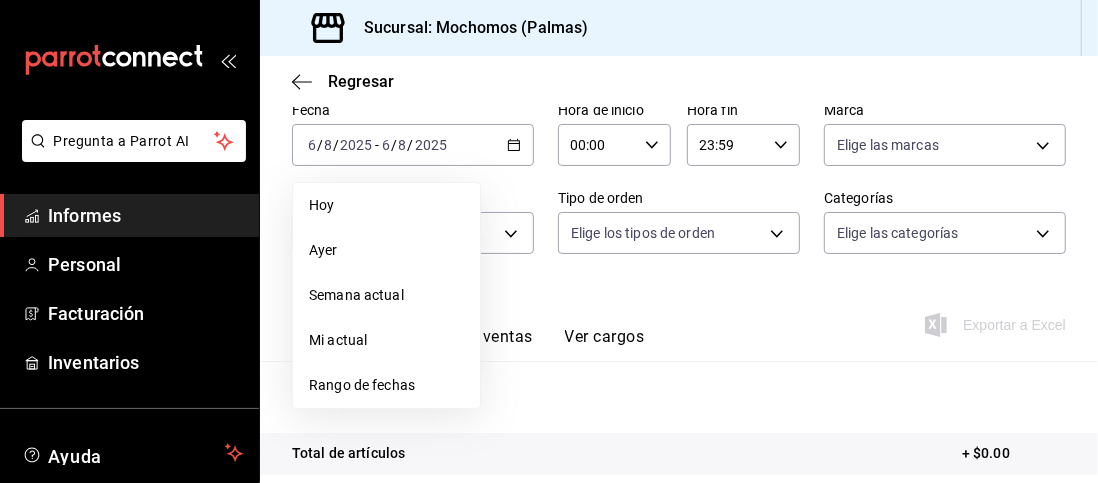 scroll, scrollTop: 129, scrollLeft: 0, axis: vertical 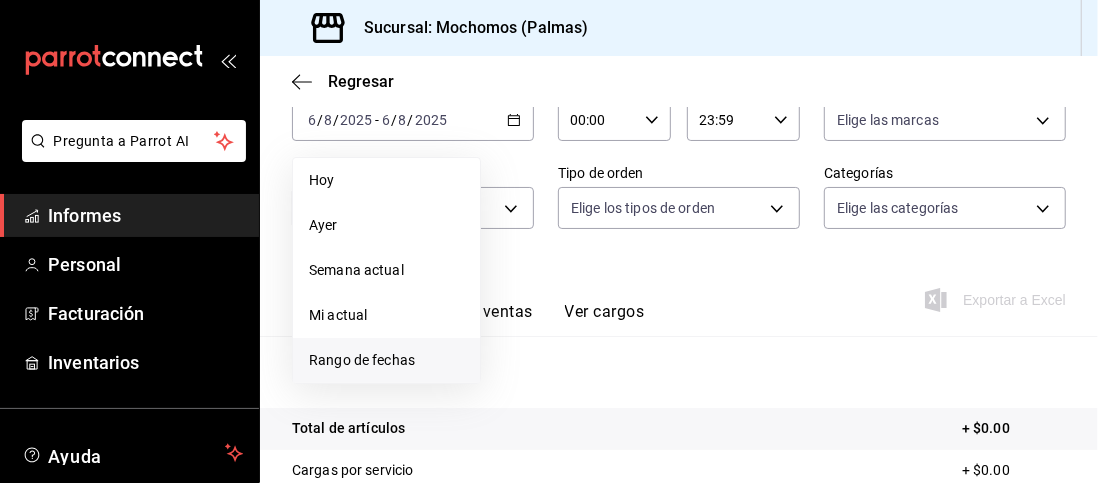 click on "Rango de fechas" at bounding box center (362, 360) 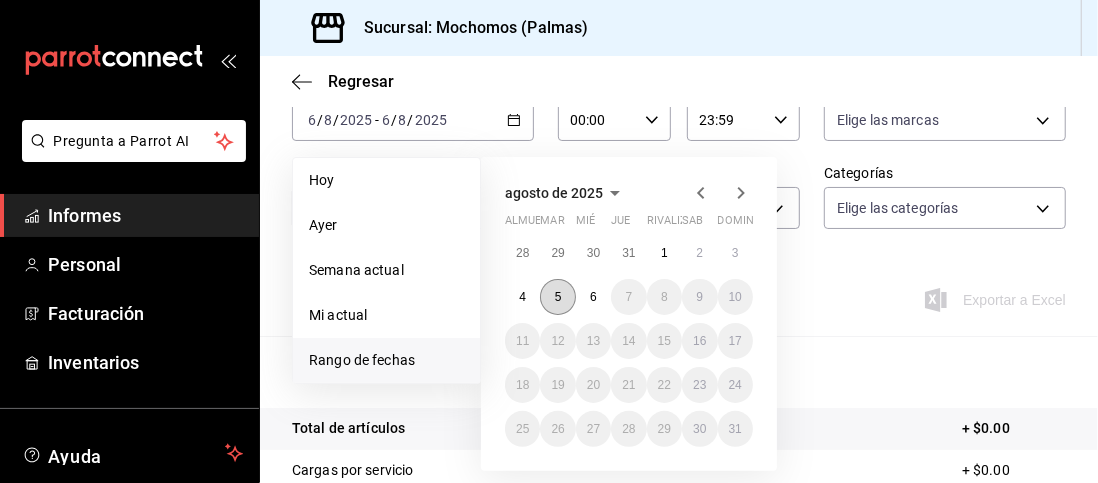 click on "5" at bounding box center [557, 297] 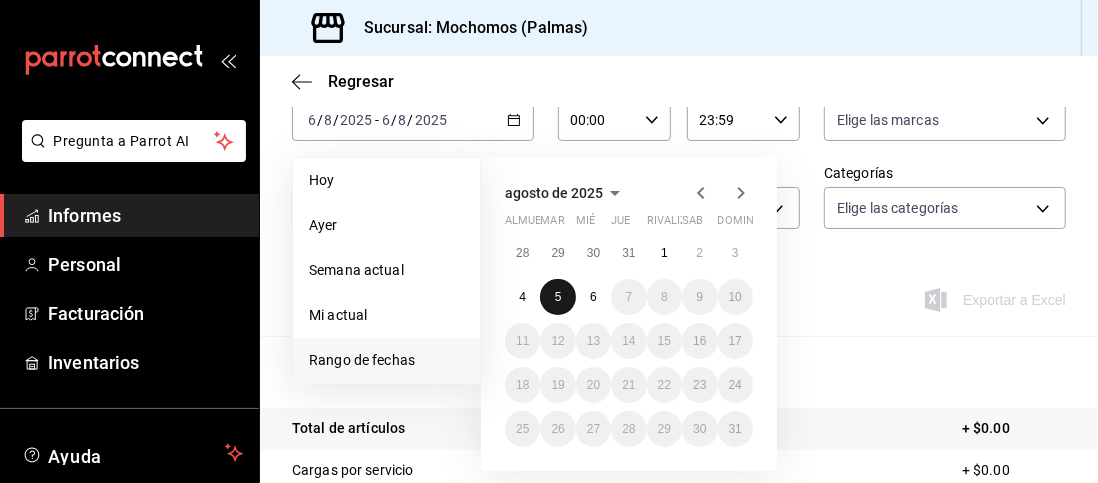 click on "5" at bounding box center [557, 297] 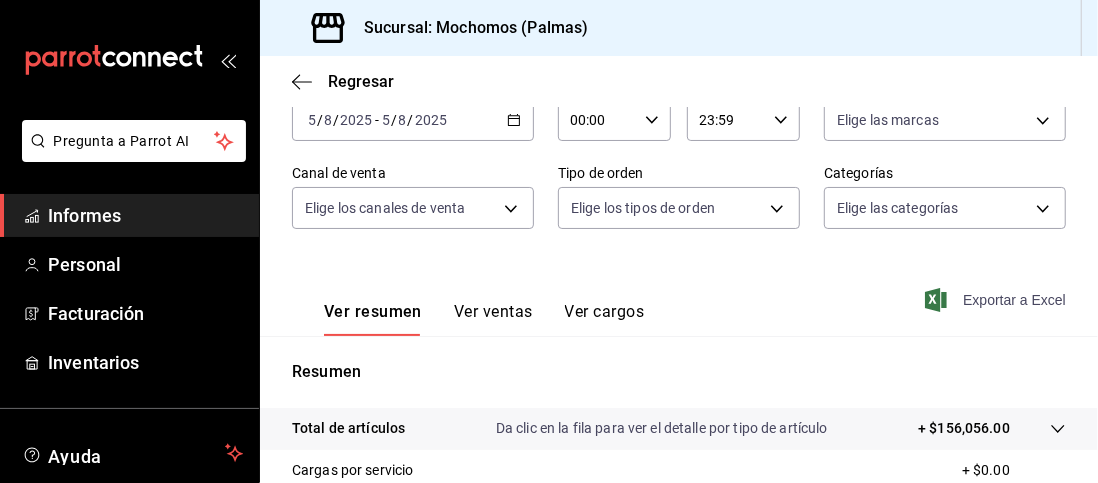 click on "Exportar a Excel" at bounding box center (1014, 300) 